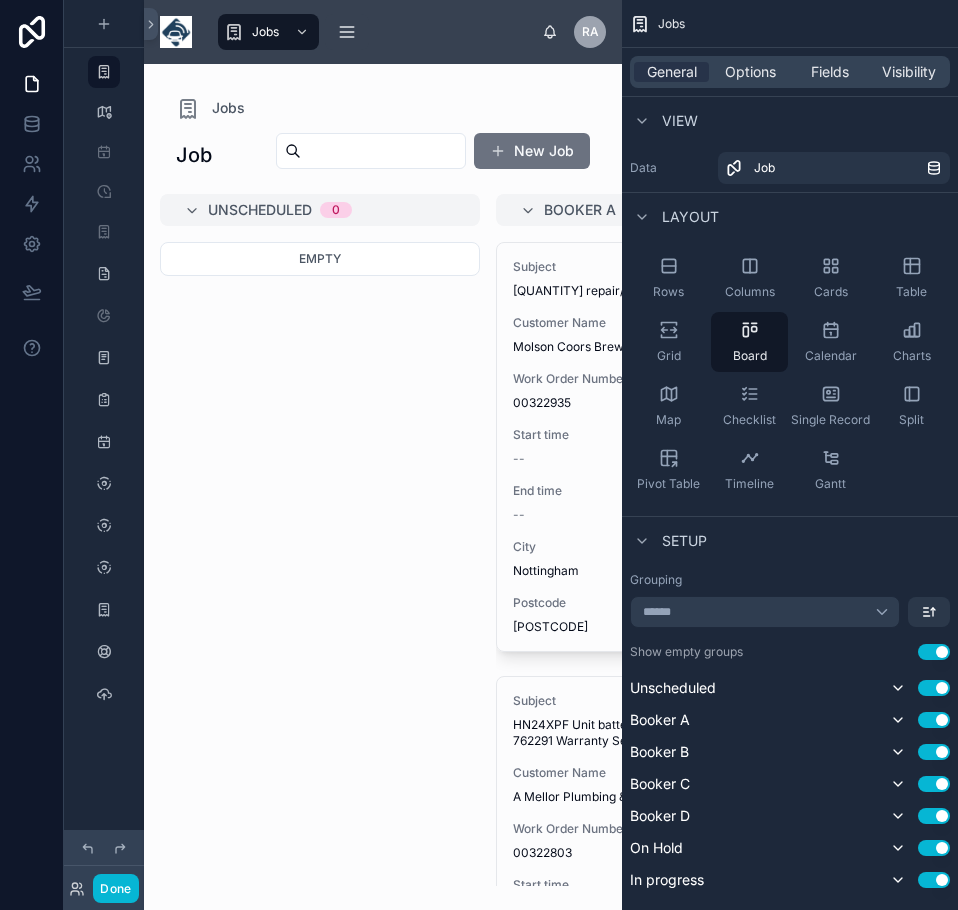 scroll, scrollTop: 0, scrollLeft: 0, axis: both 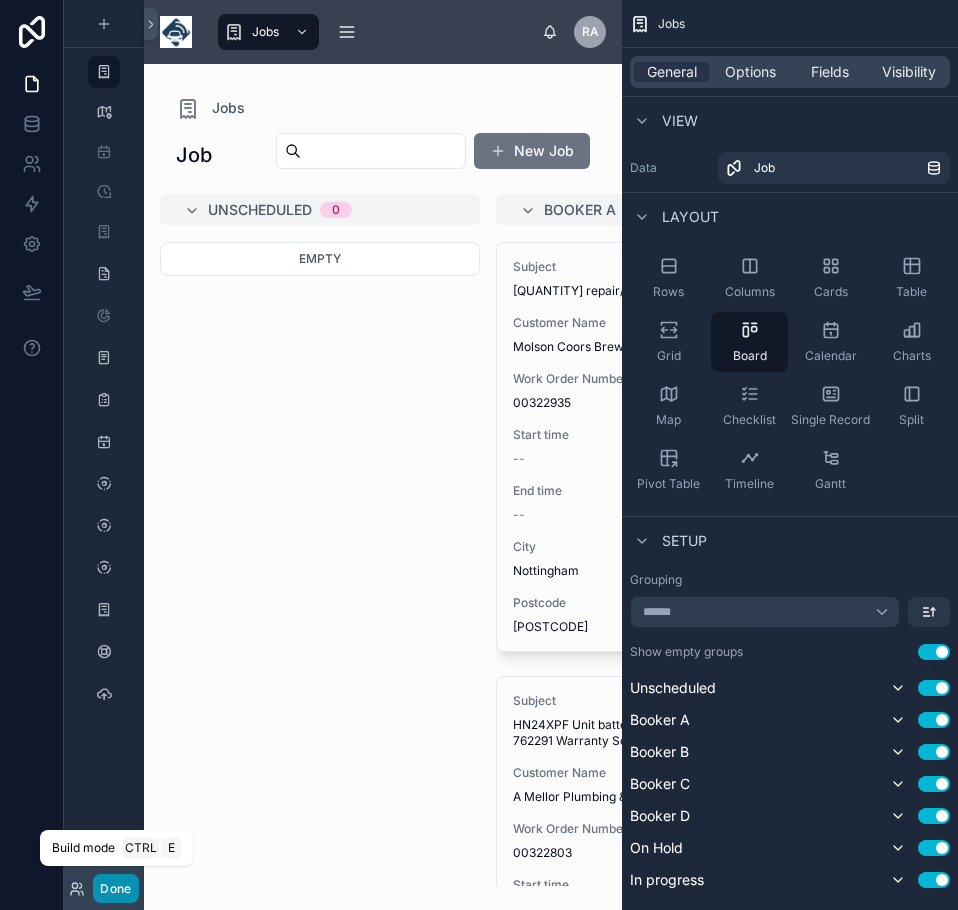 click on "Done" at bounding box center (115, 888) 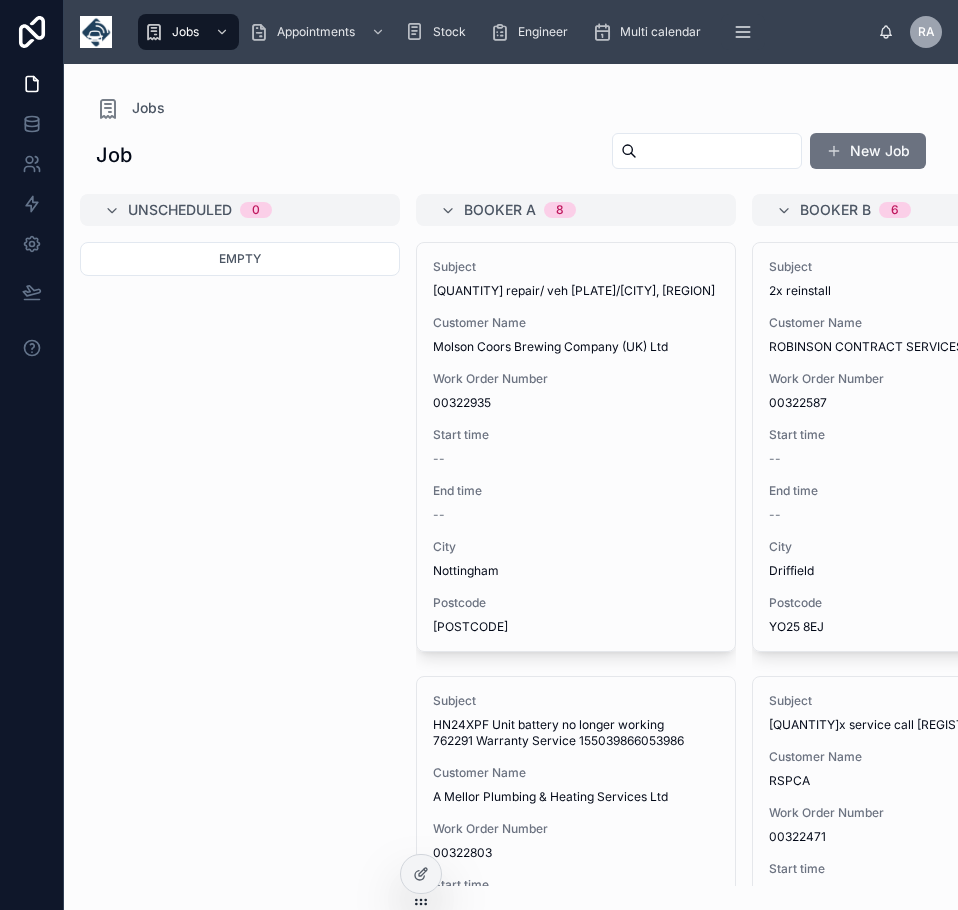 click at bounding box center [719, 151] 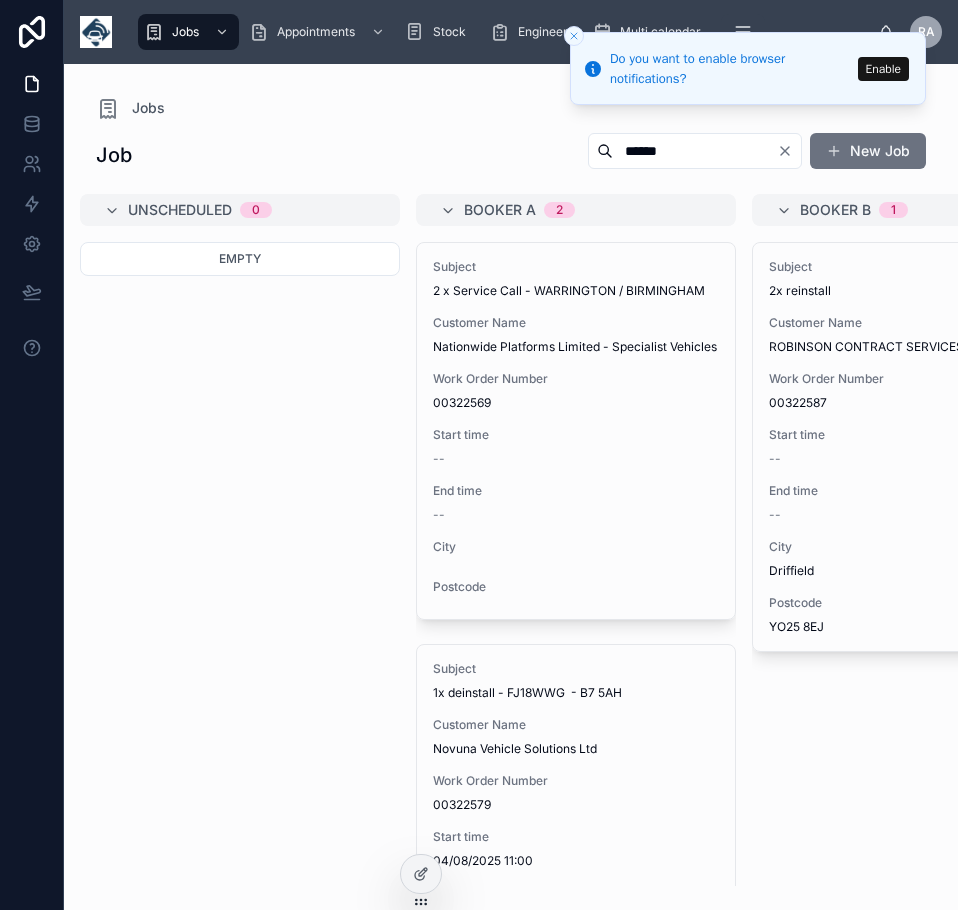 click 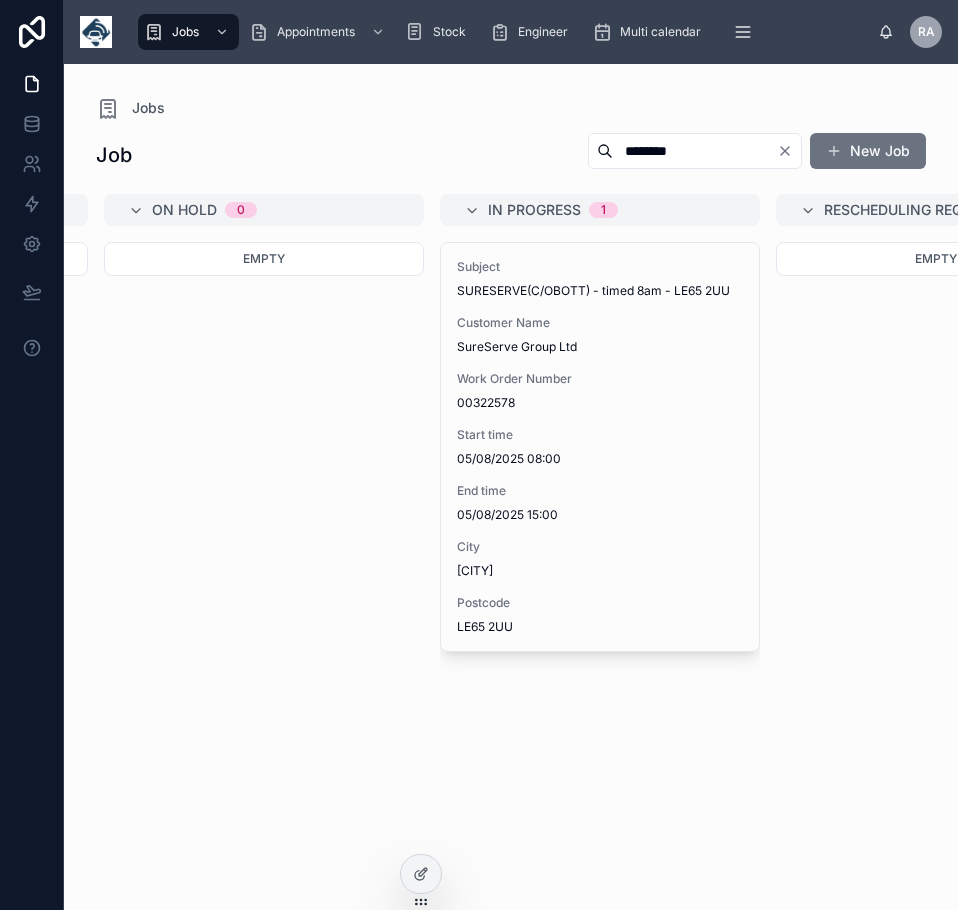 scroll, scrollTop: 0, scrollLeft: 1686, axis: horizontal 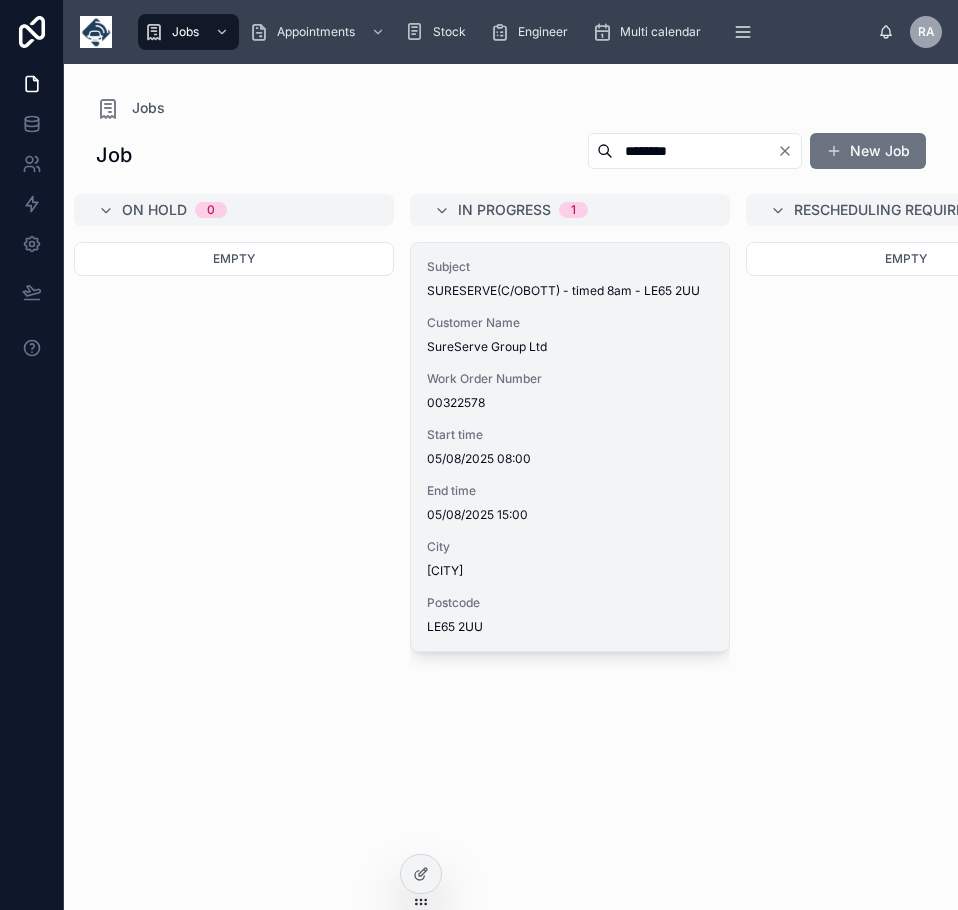 type on "********" 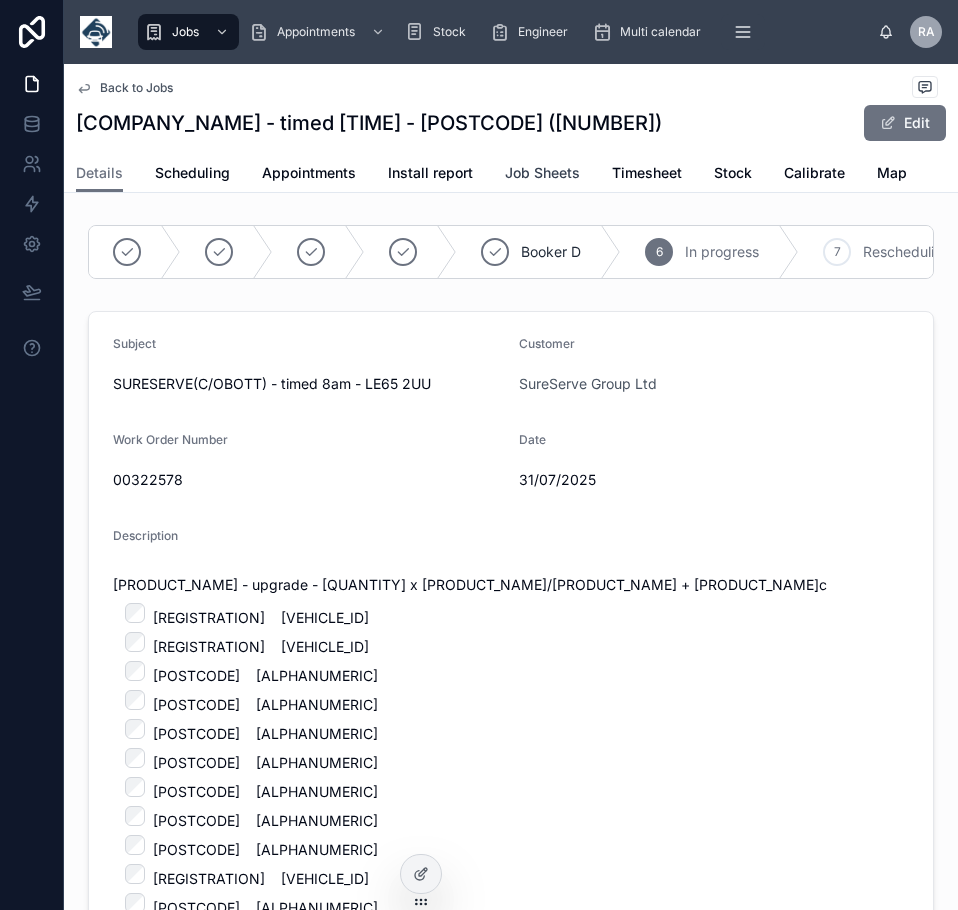 click on "Job Sheets" at bounding box center (542, 173) 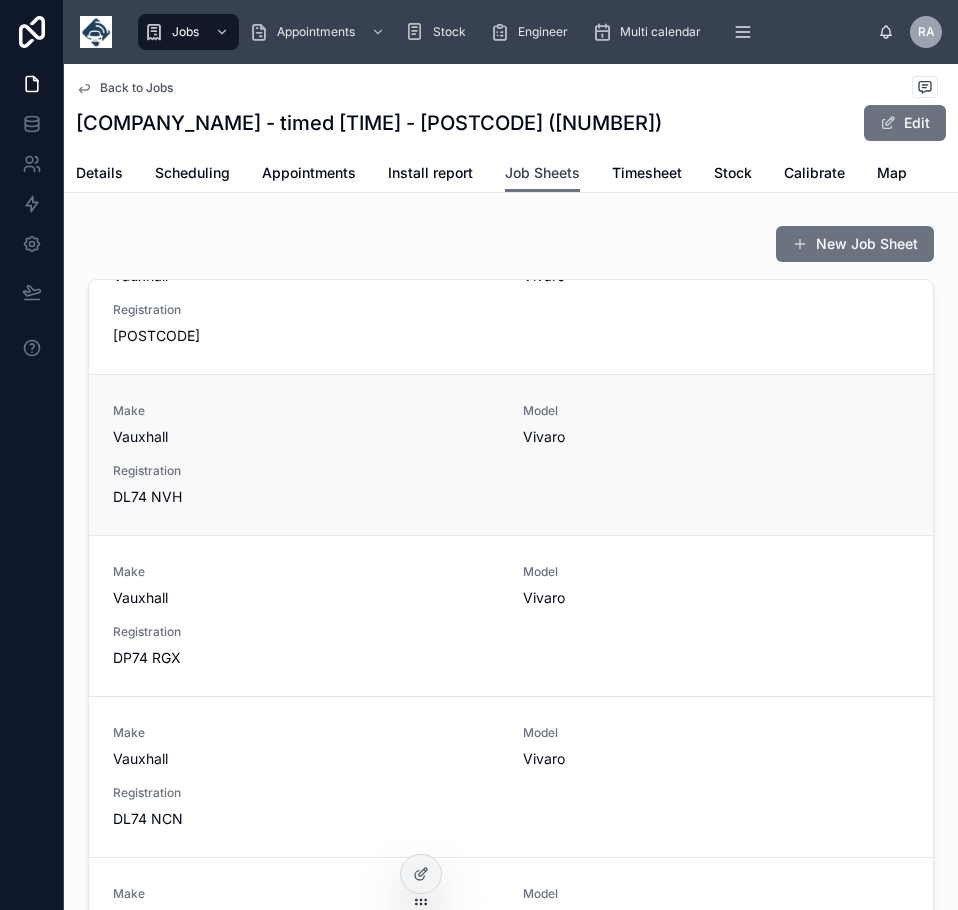 scroll, scrollTop: 976, scrollLeft: 0, axis: vertical 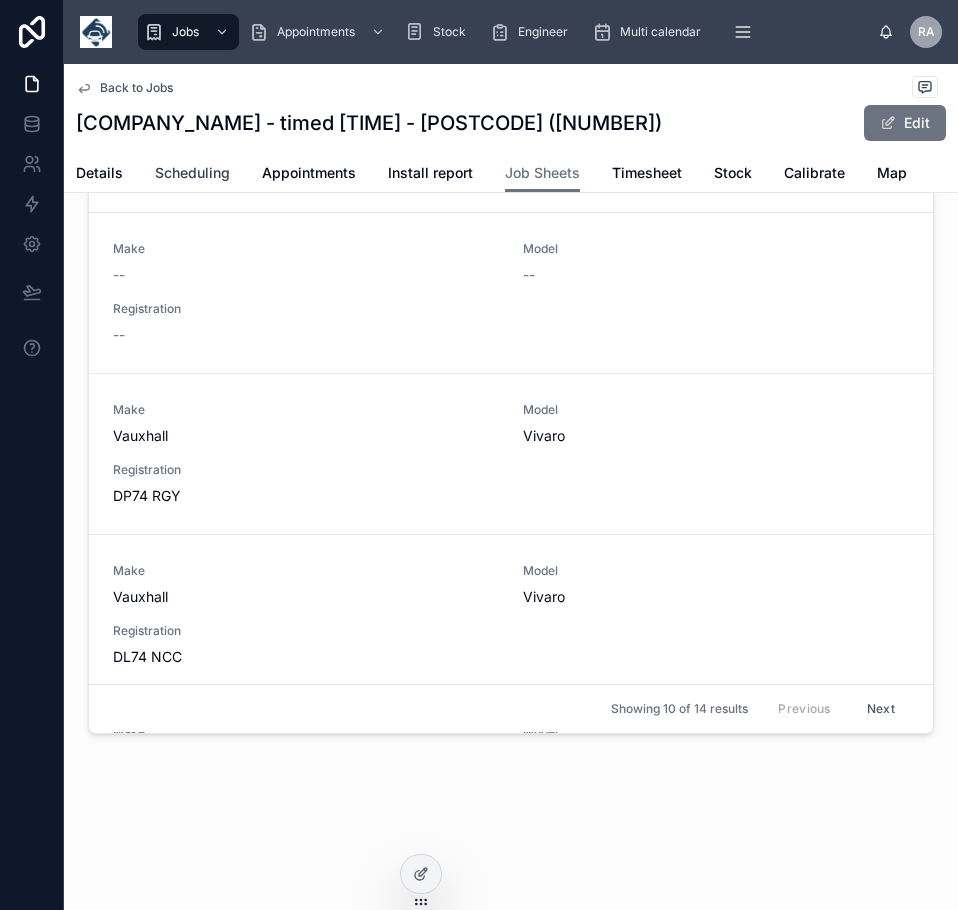 click on "Scheduling" at bounding box center [192, 173] 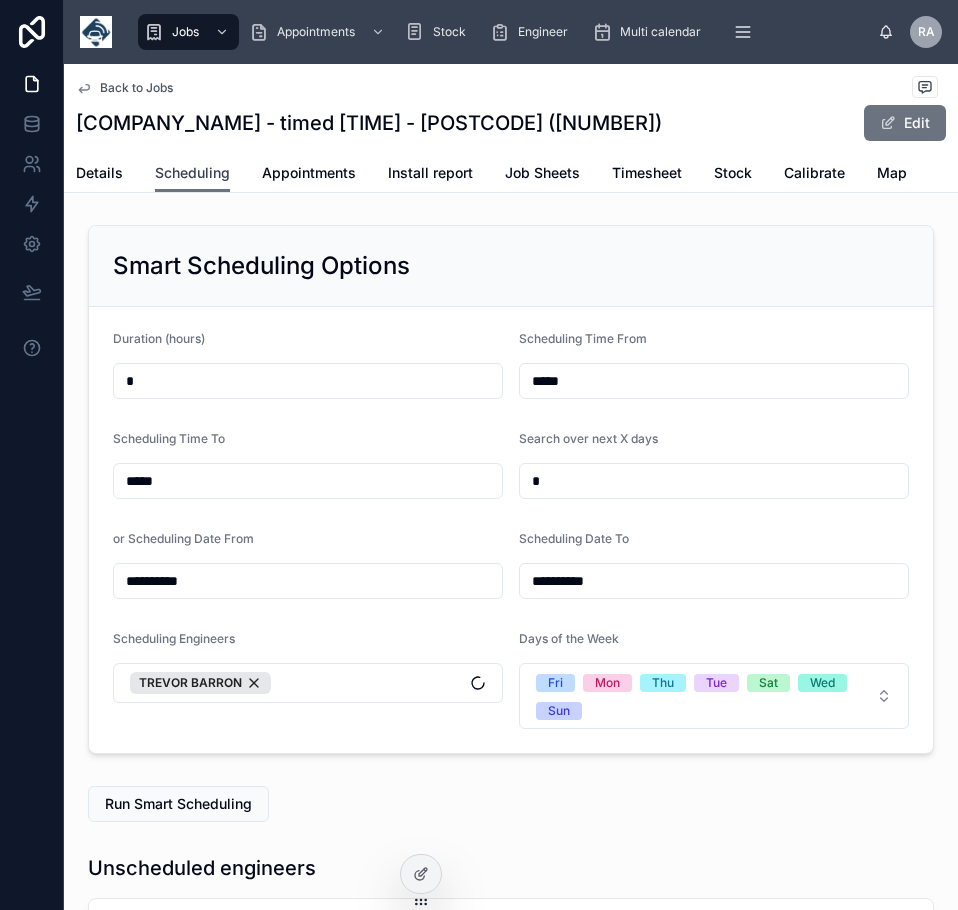 scroll, scrollTop: 0, scrollLeft: 1019, axis: horizontal 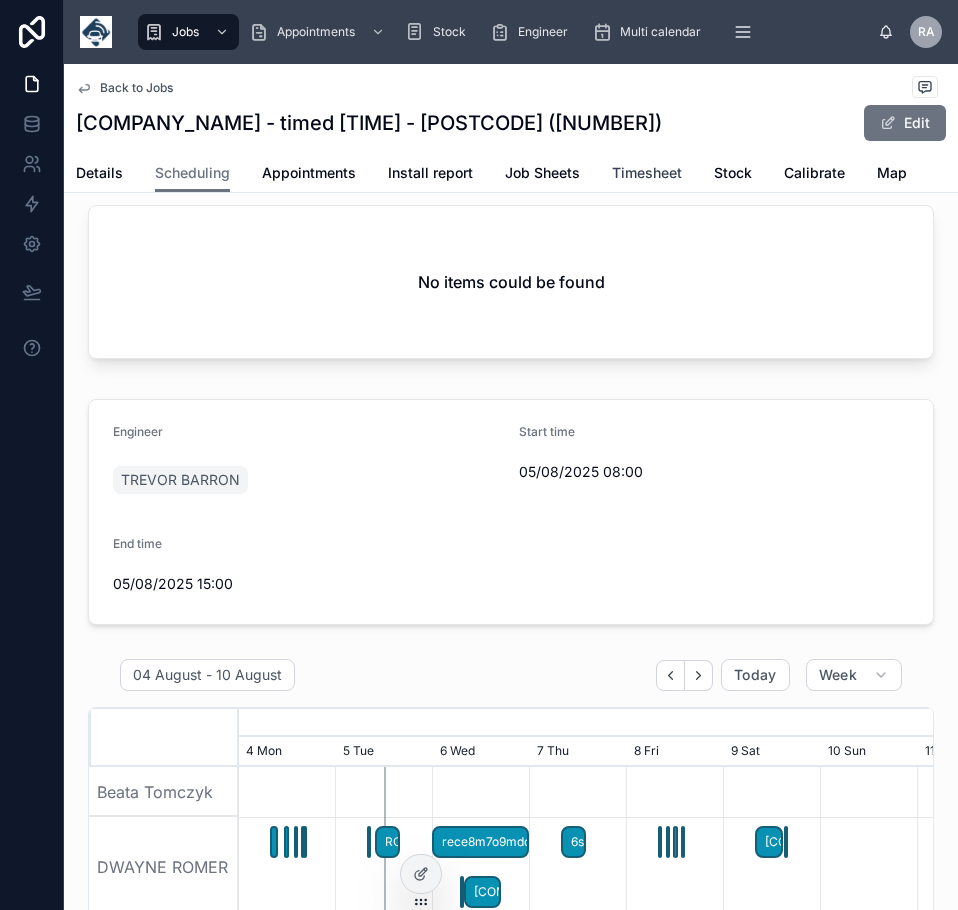 click on "Timesheet" at bounding box center [647, 173] 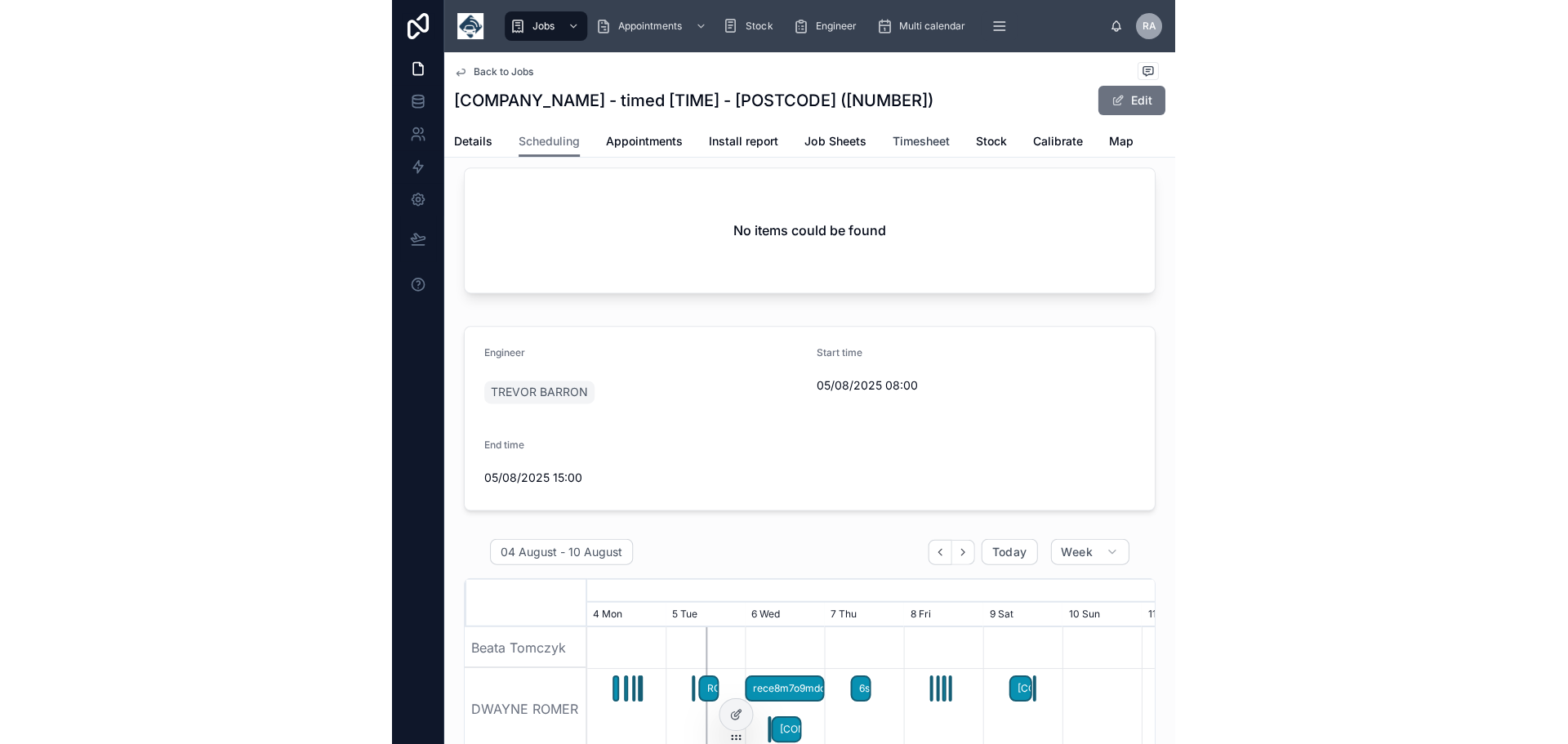 scroll, scrollTop: 0, scrollLeft: 0, axis: both 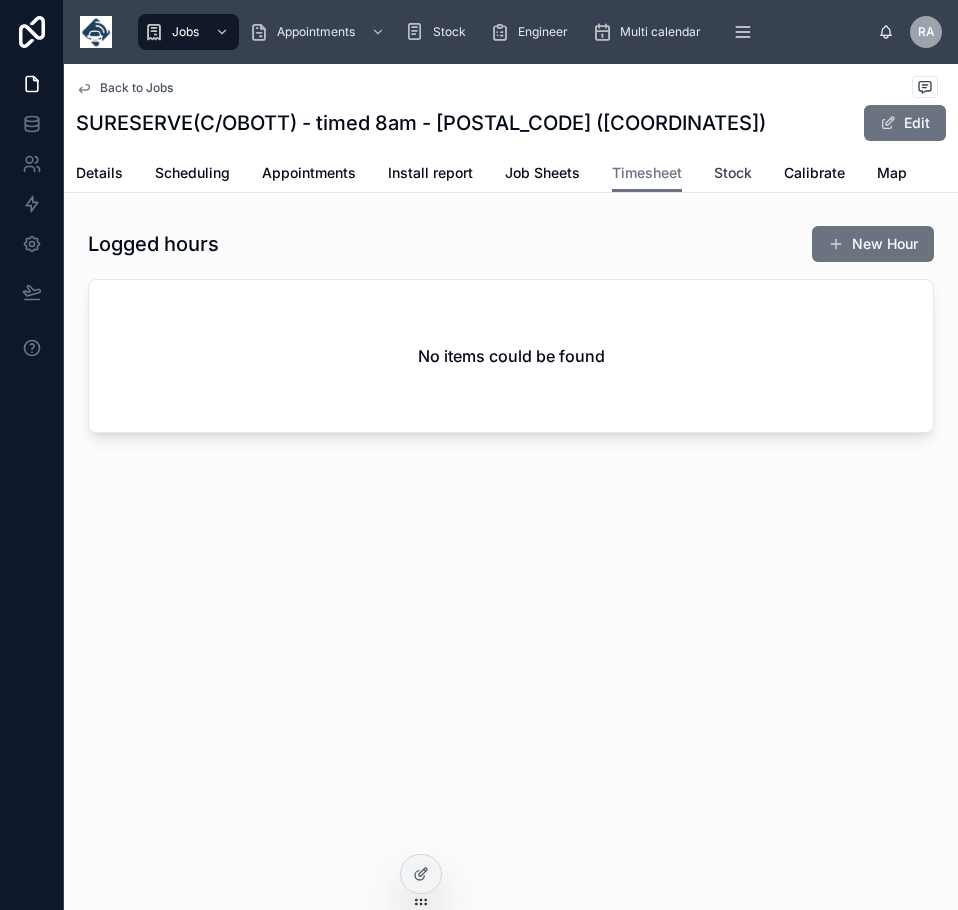 click on "Stock" at bounding box center [733, 173] 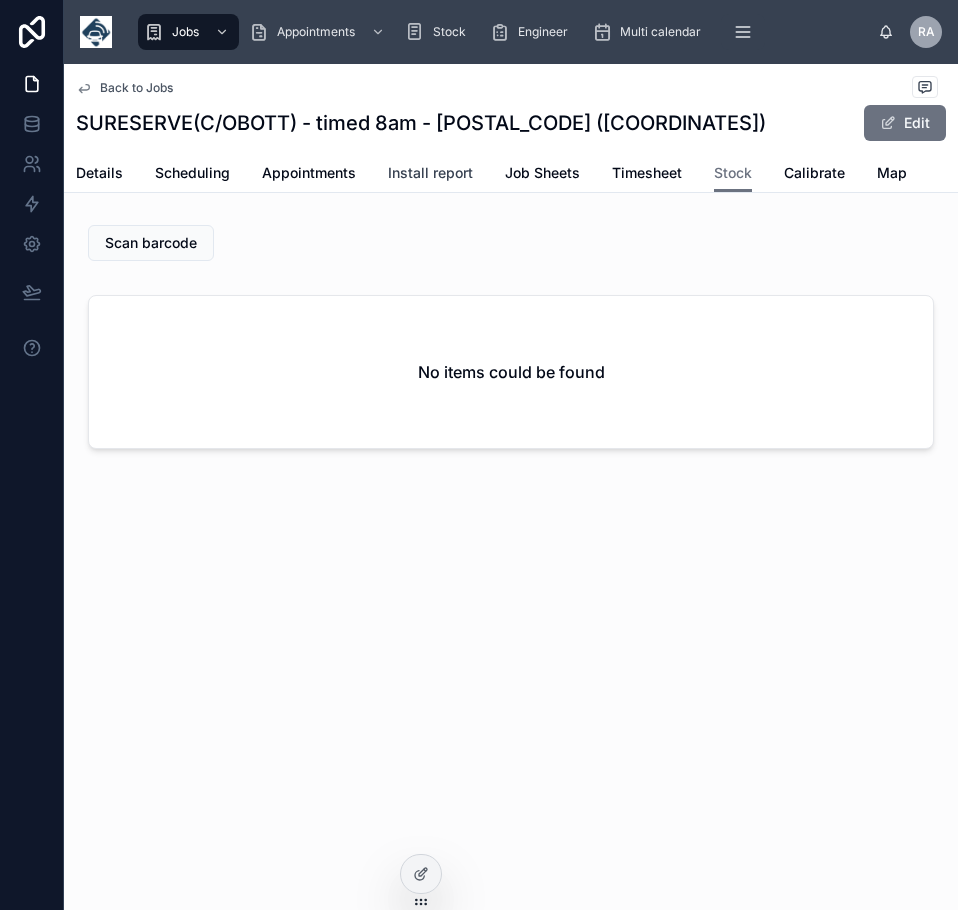 click on "Install report" at bounding box center [430, 173] 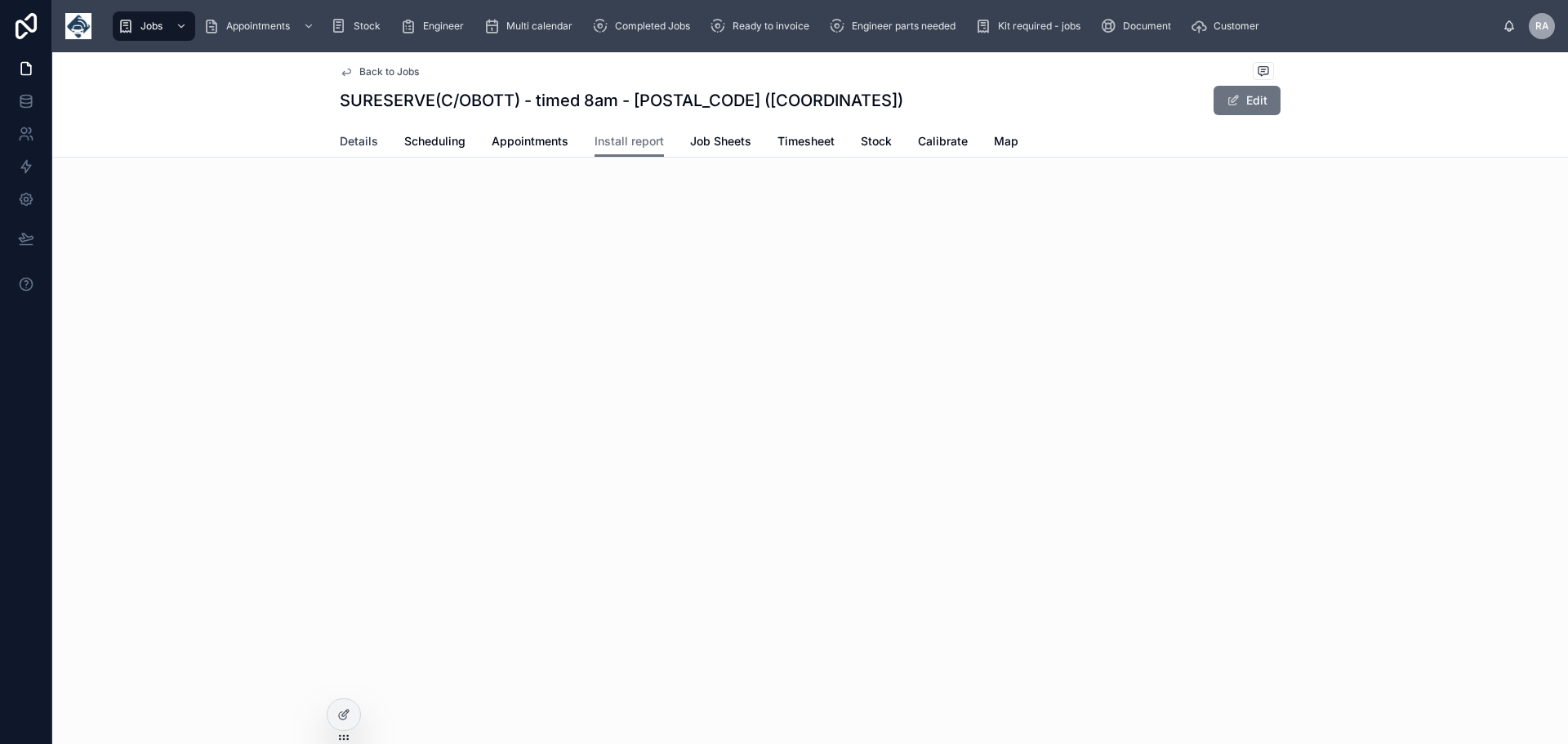 click on "Details" at bounding box center (359, 141) 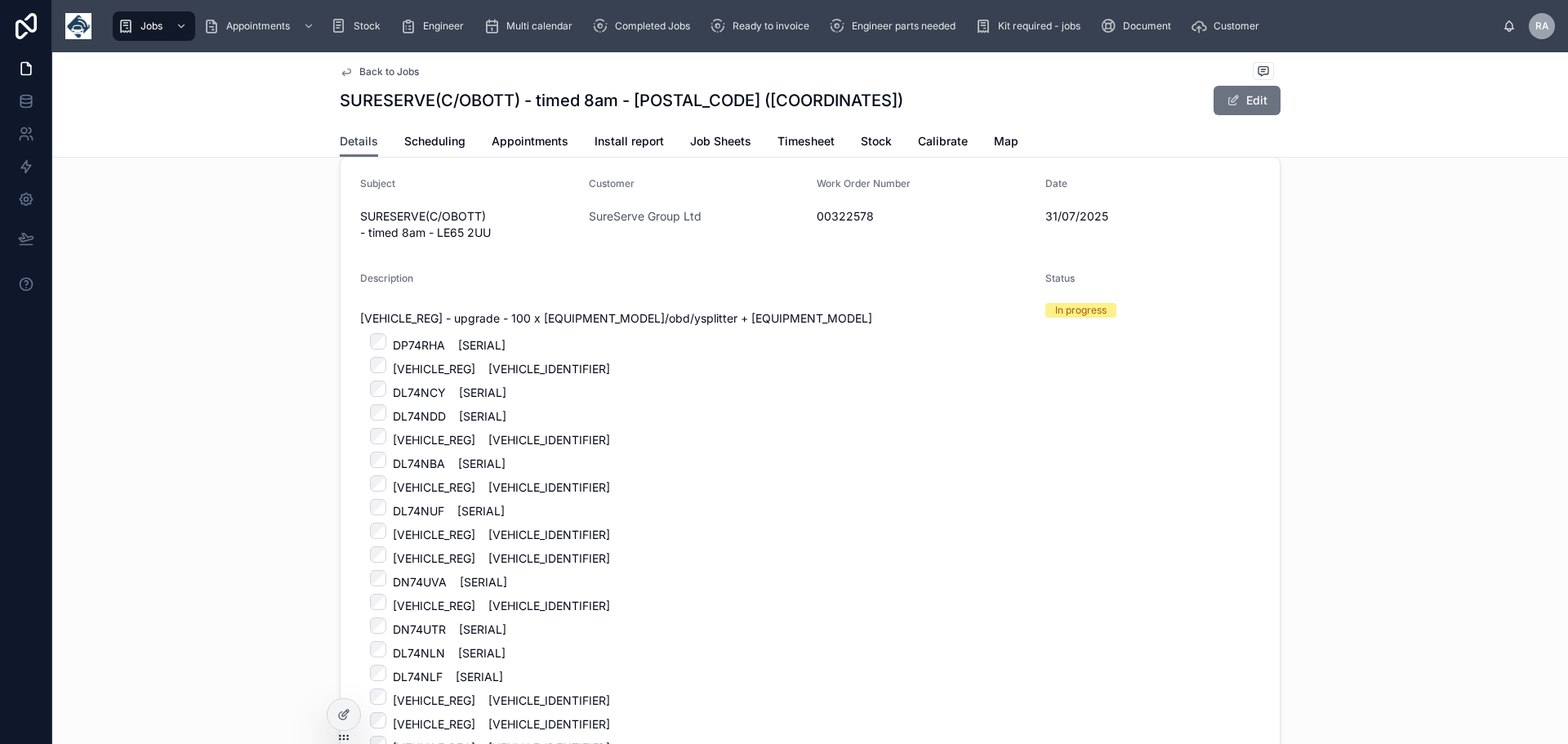 scroll, scrollTop: 0, scrollLeft: 0, axis: both 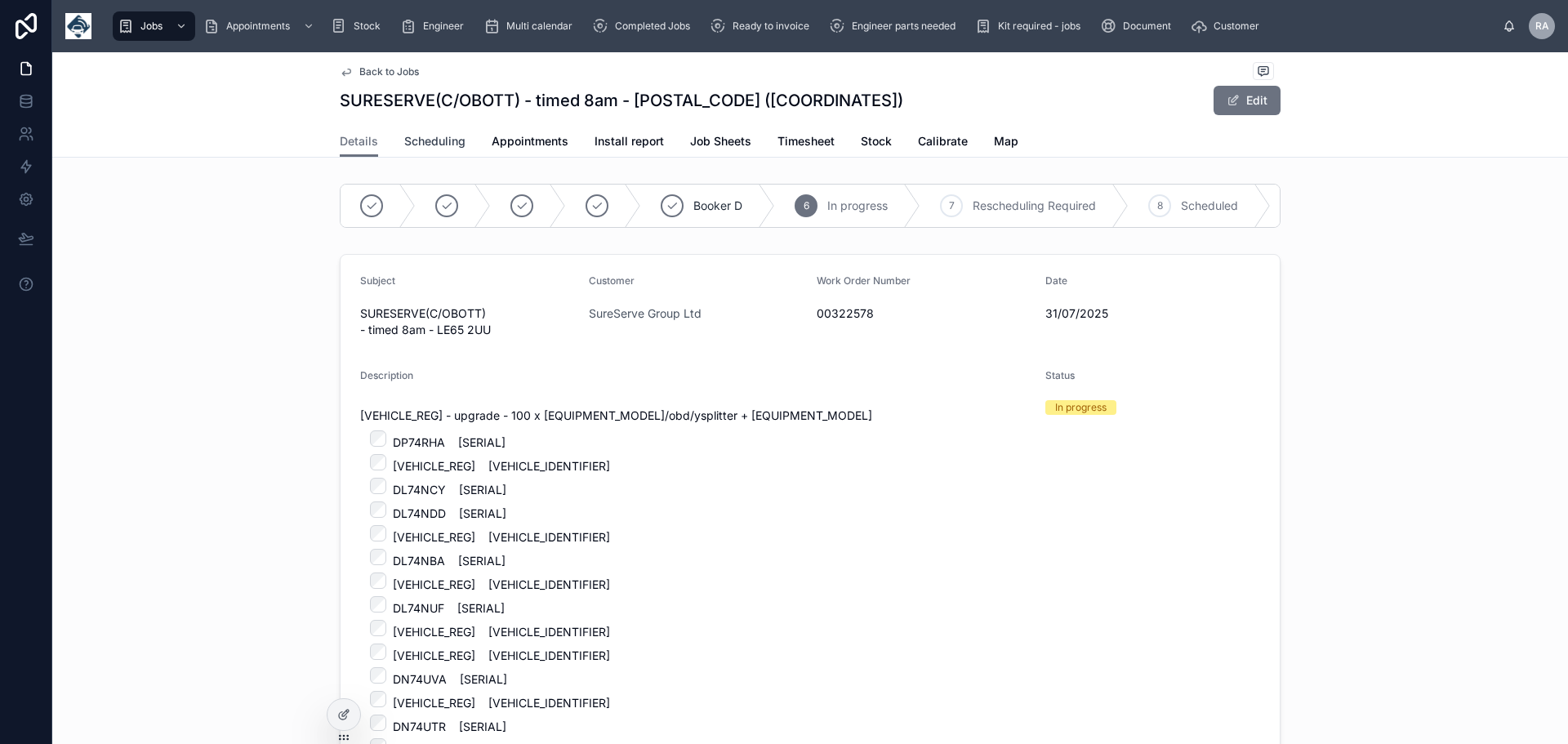 click on "Scheduling" at bounding box center [434, 141] 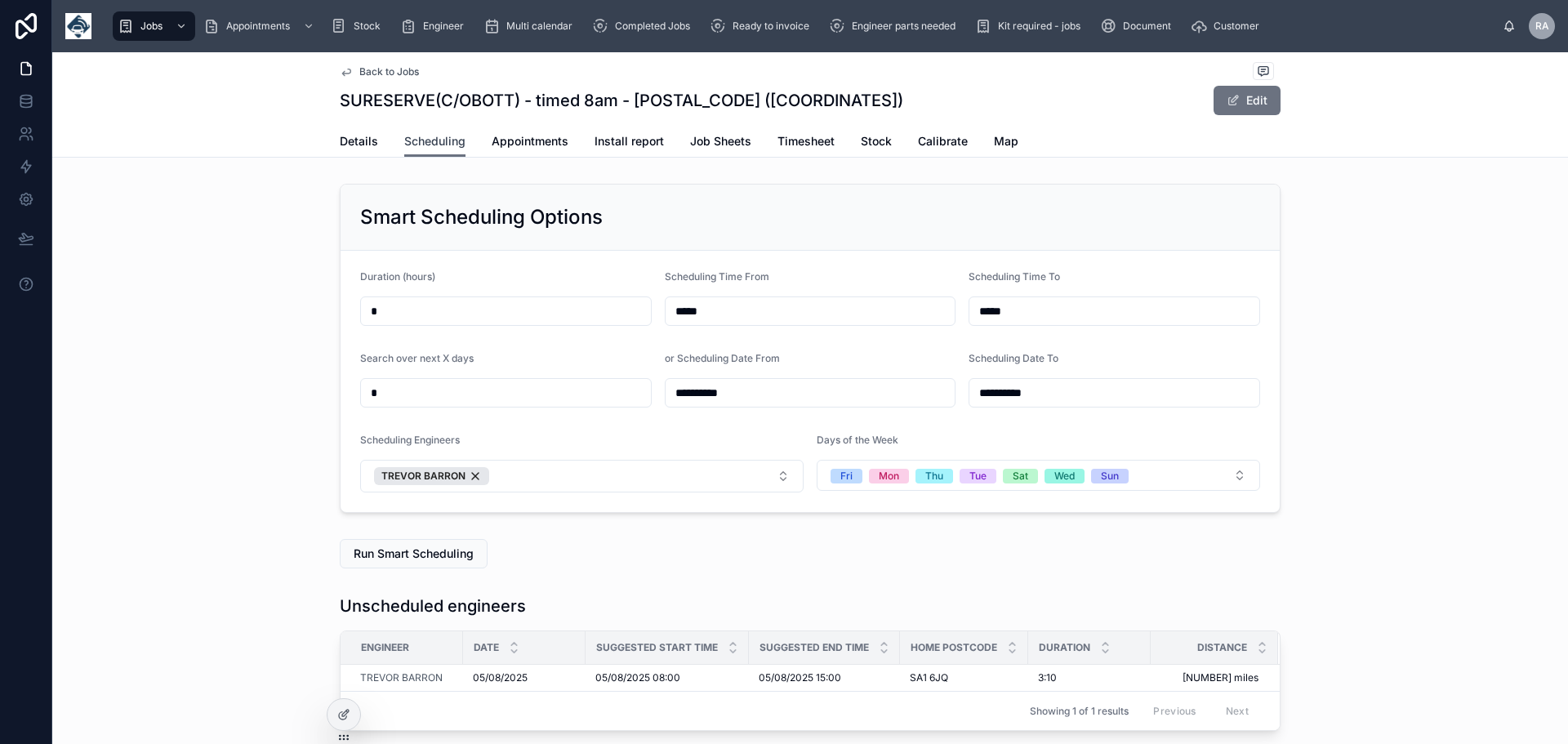 scroll, scrollTop: 0, scrollLeft: 1225, axis: horizontal 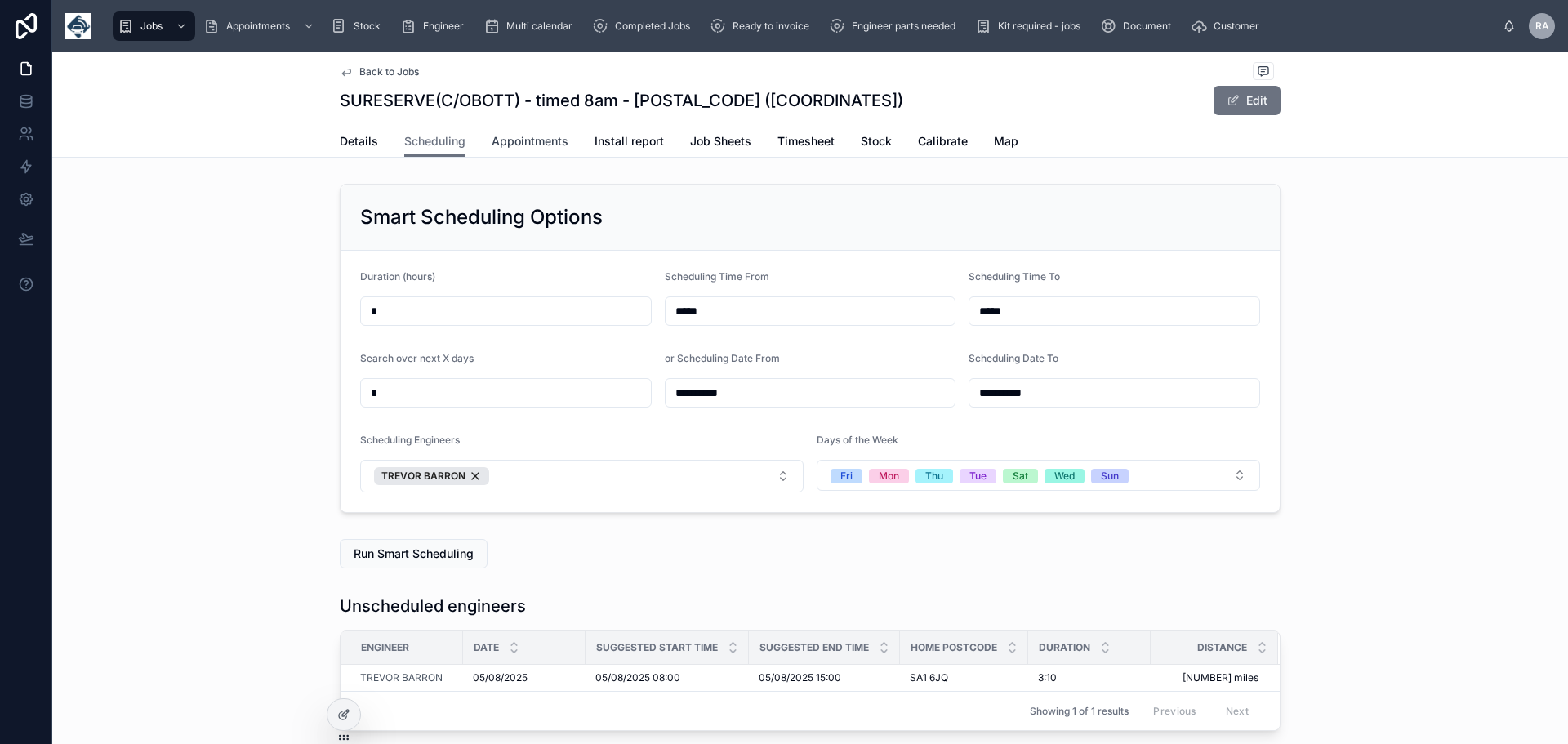 click on "Appointments" at bounding box center (530, 143) 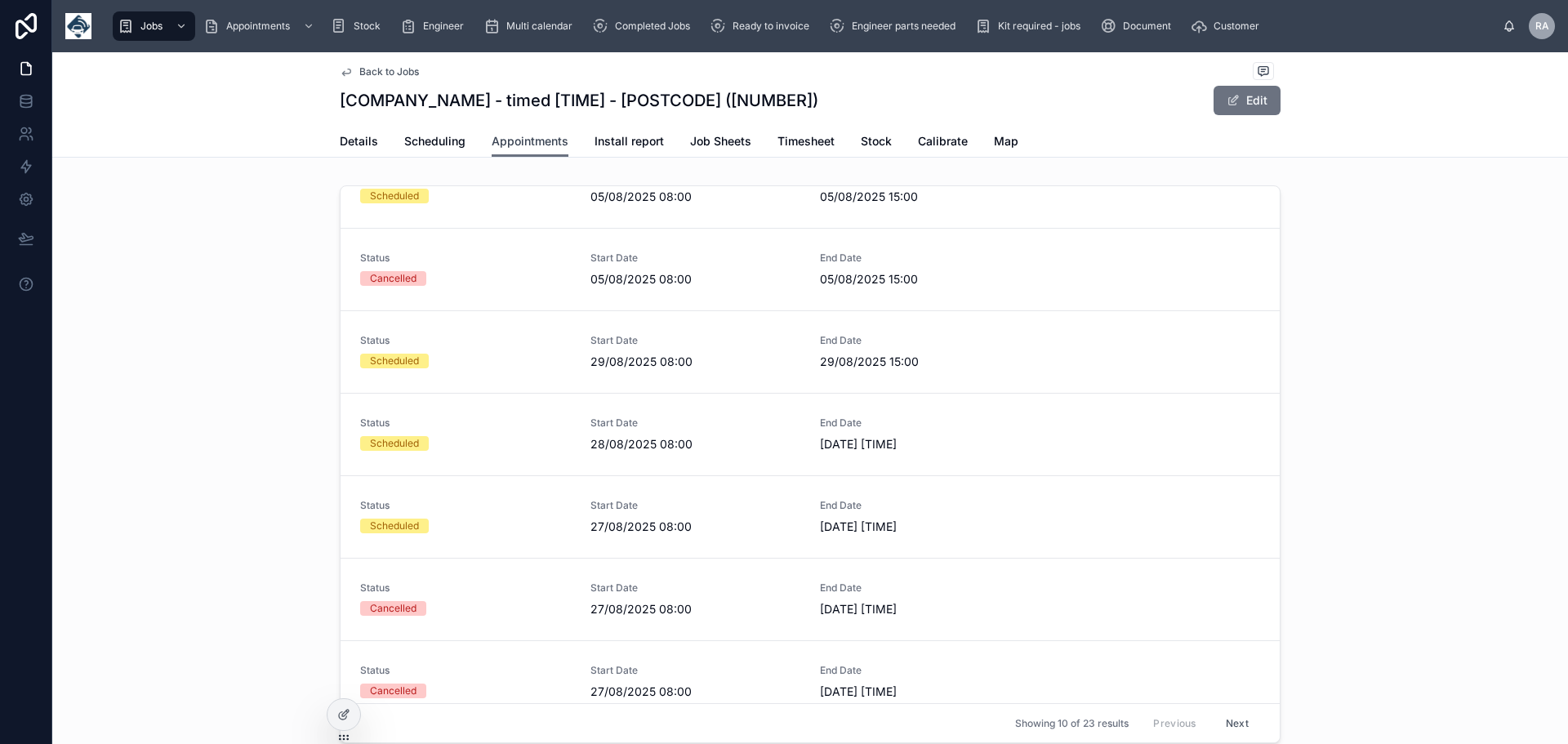 scroll, scrollTop: 0, scrollLeft: 0, axis: both 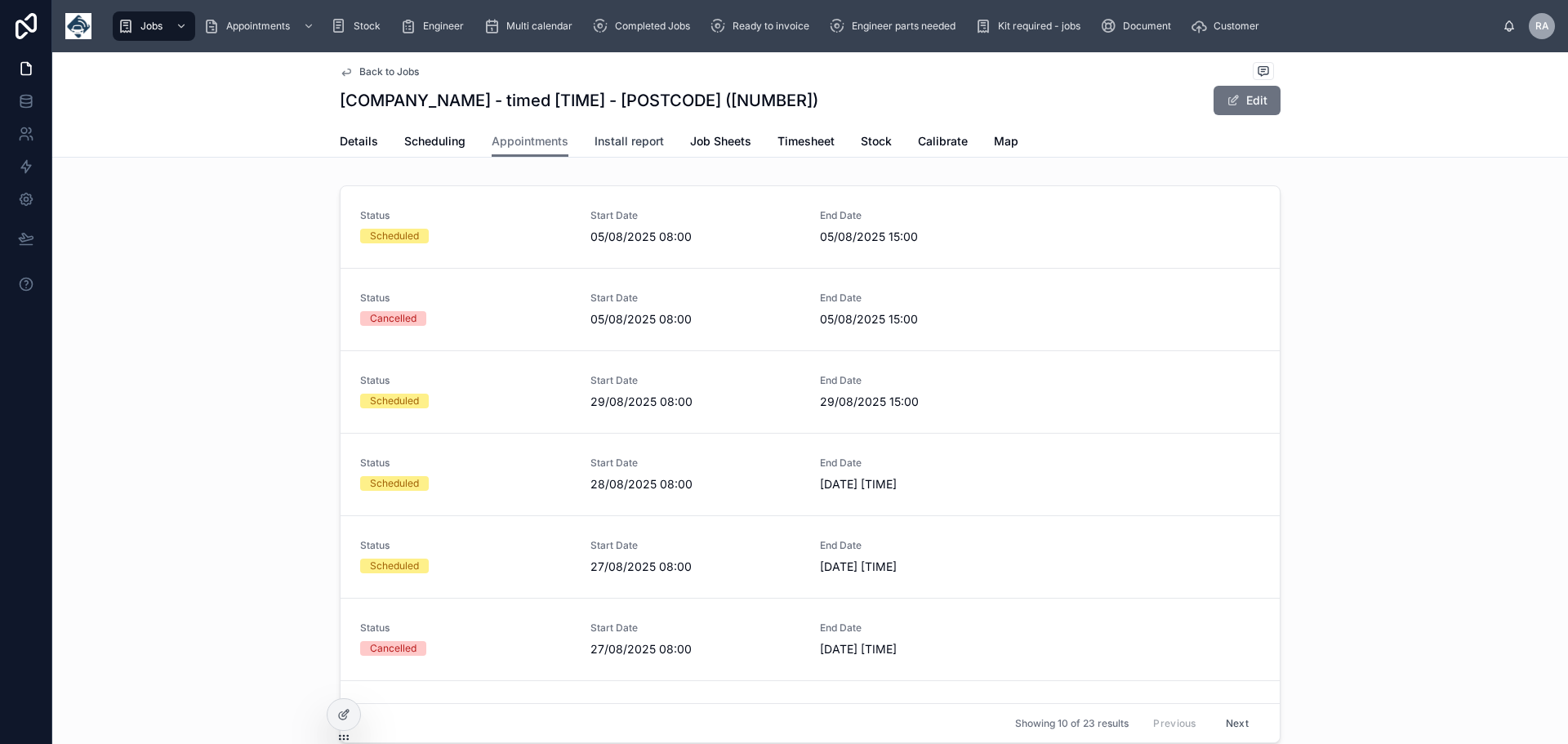 click on "Install report" at bounding box center [629, 141] 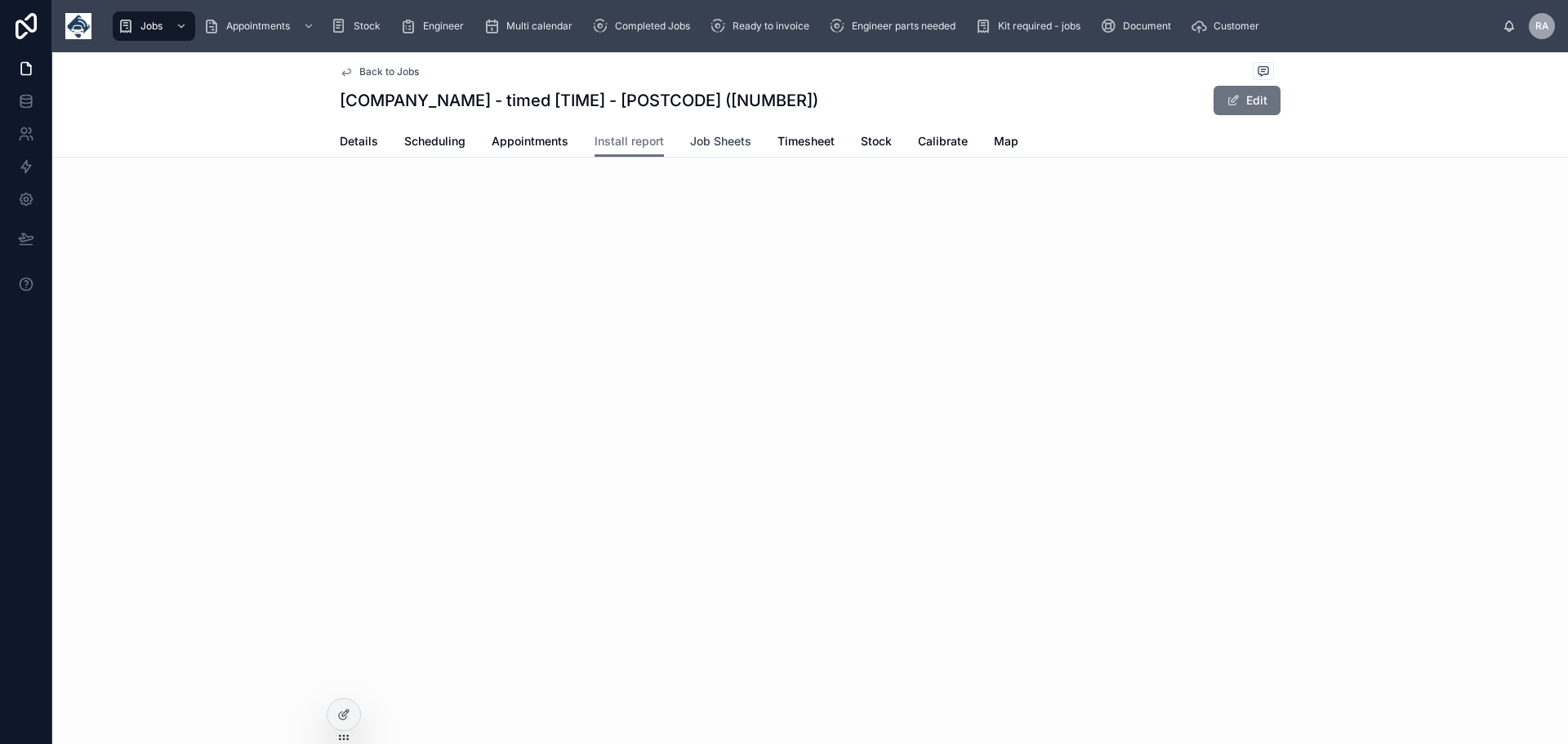 click on "Job Sheets" at bounding box center [720, 141] 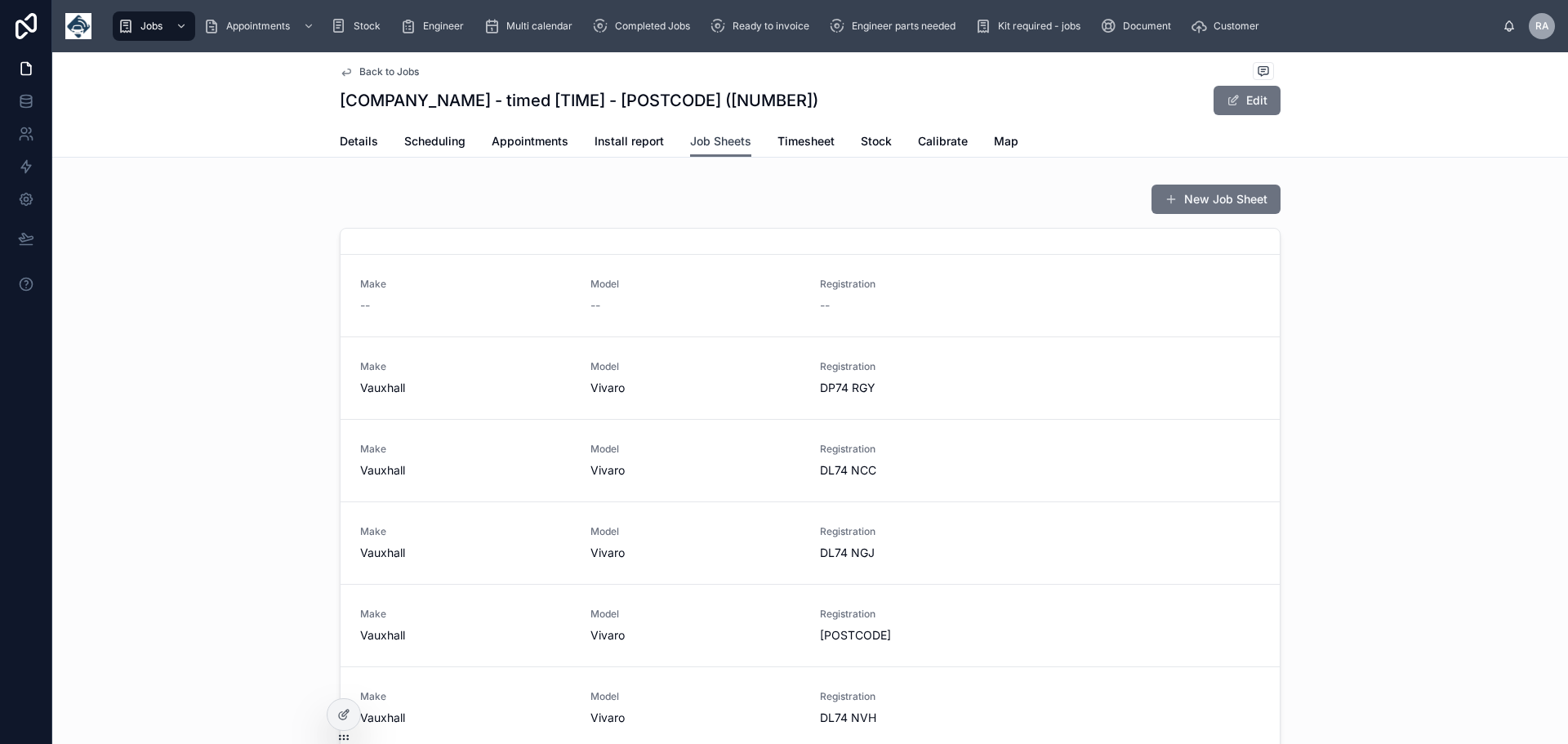 scroll, scrollTop: 0, scrollLeft: 0, axis: both 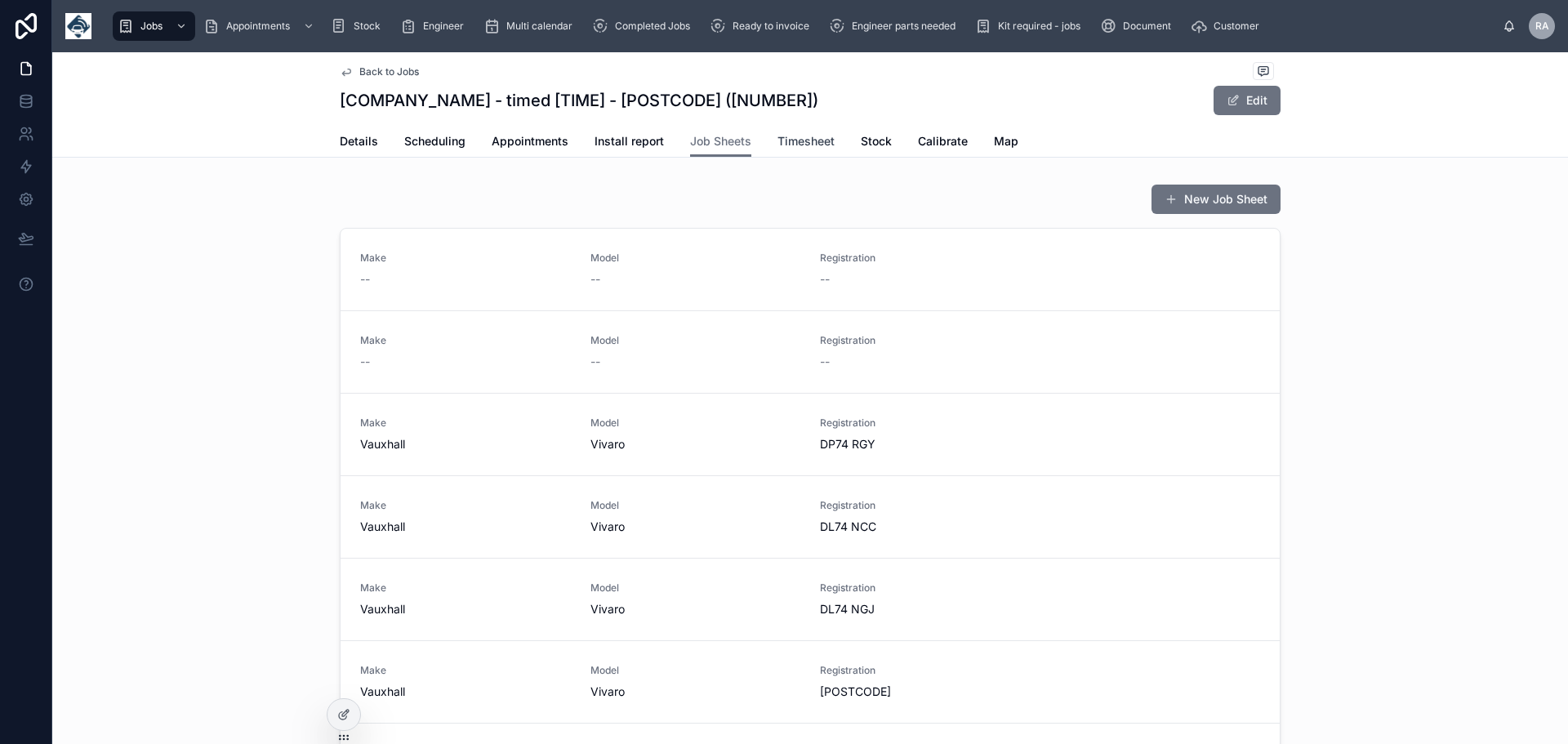 click on "Timesheet" at bounding box center [806, 141] 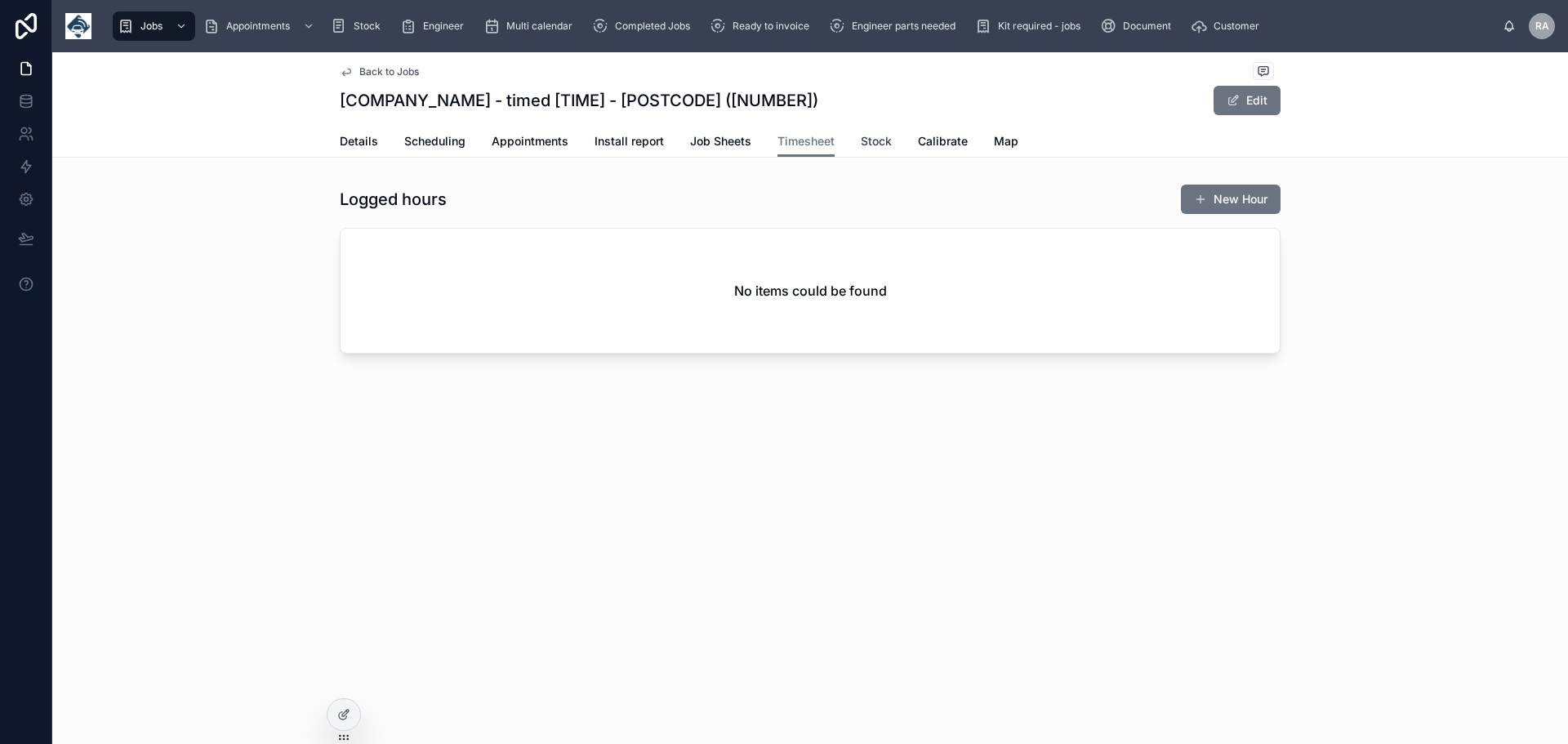 click on "Stock" at bounding box center (876, 141) 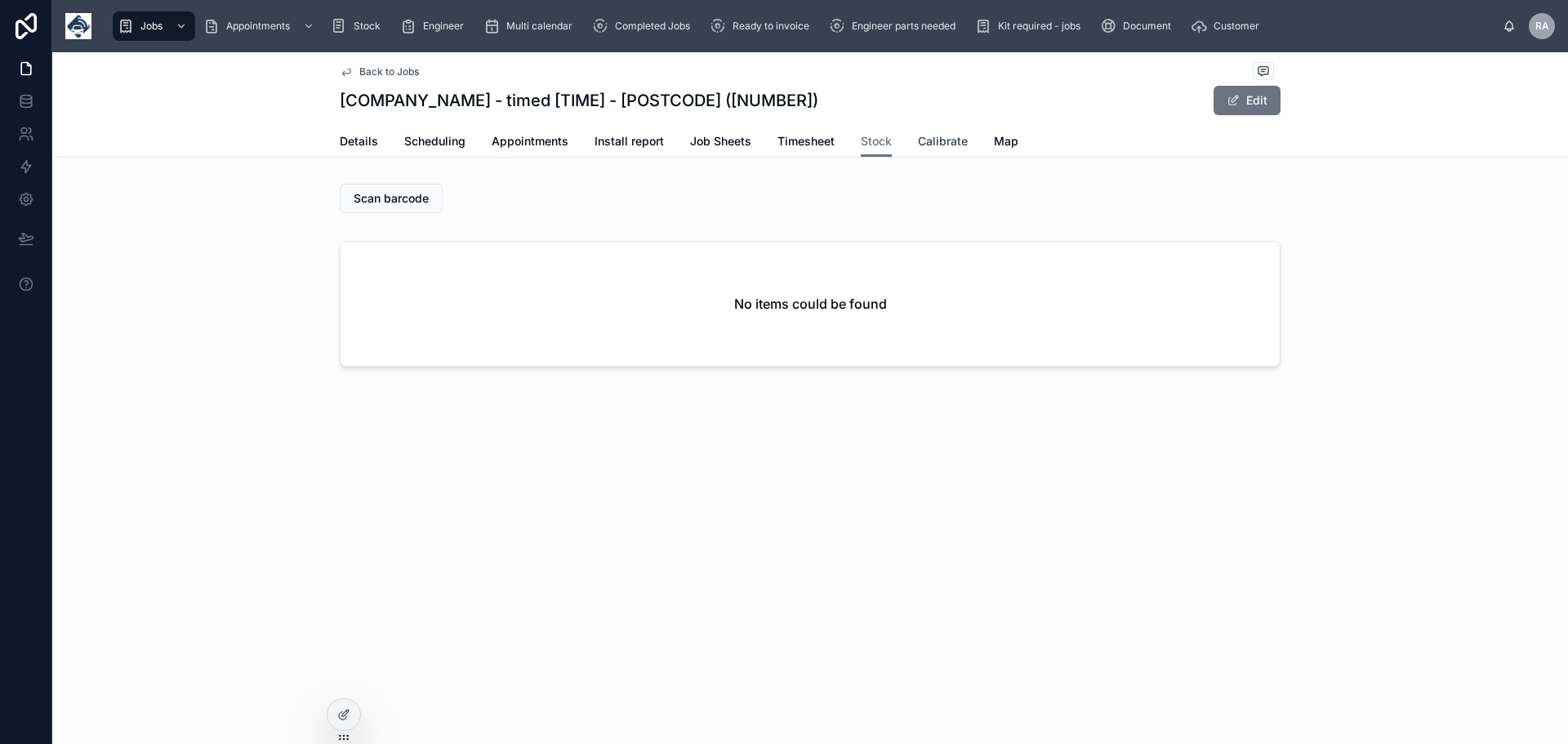 click on "Calibrate" at bounding box center (942, 141) 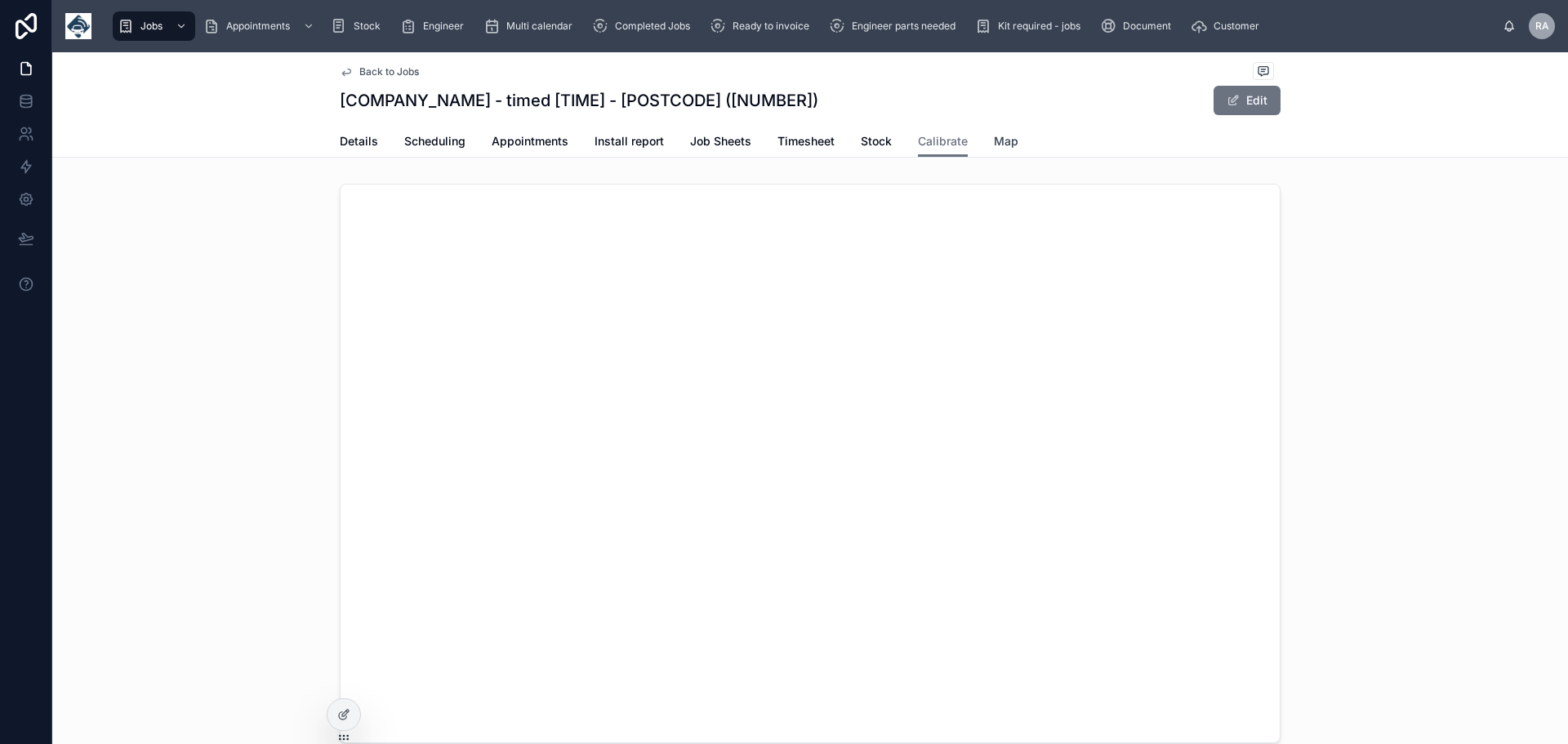 click on "Map" at bounding box center [1006, 141] 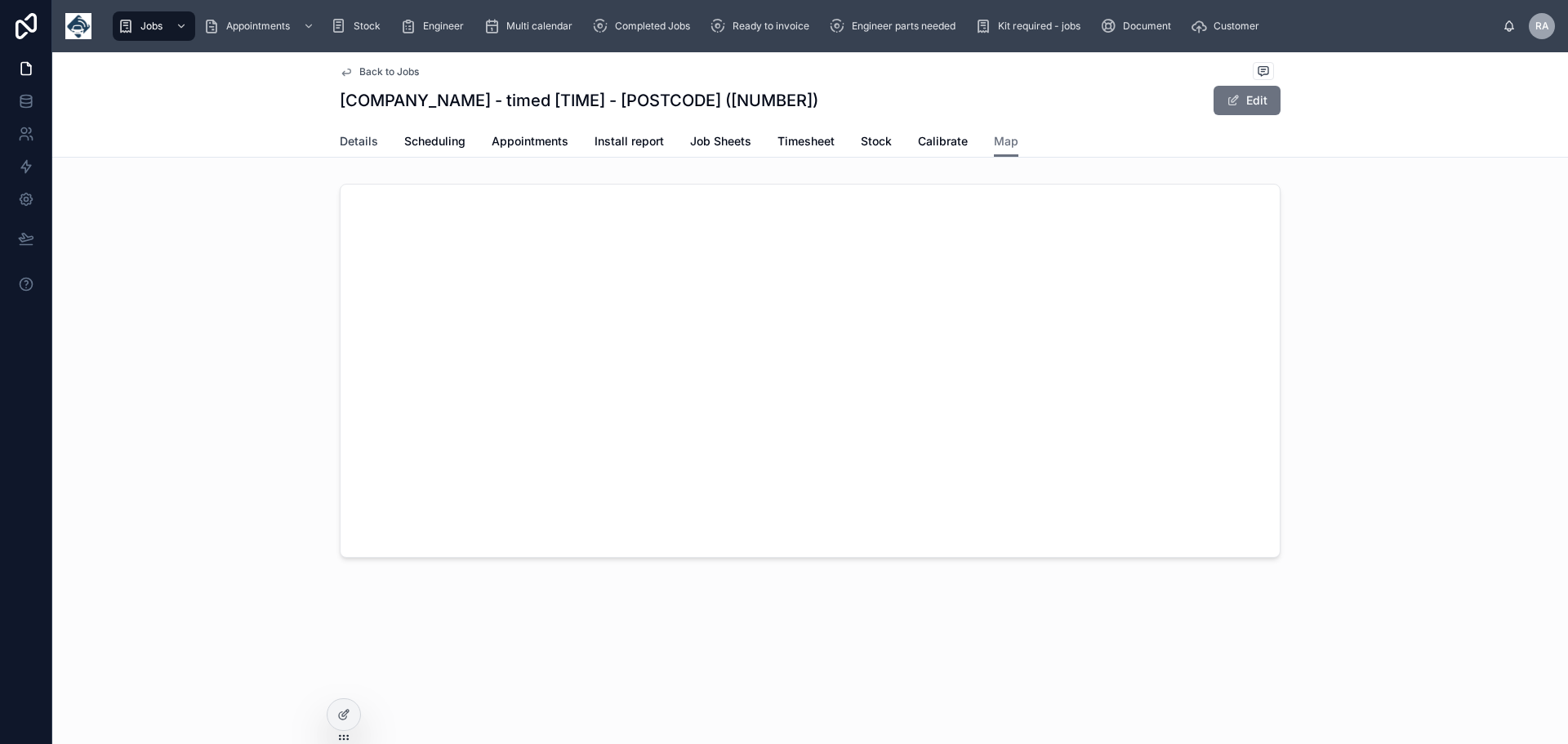 click on "Details" at bounding box center [359, 141] 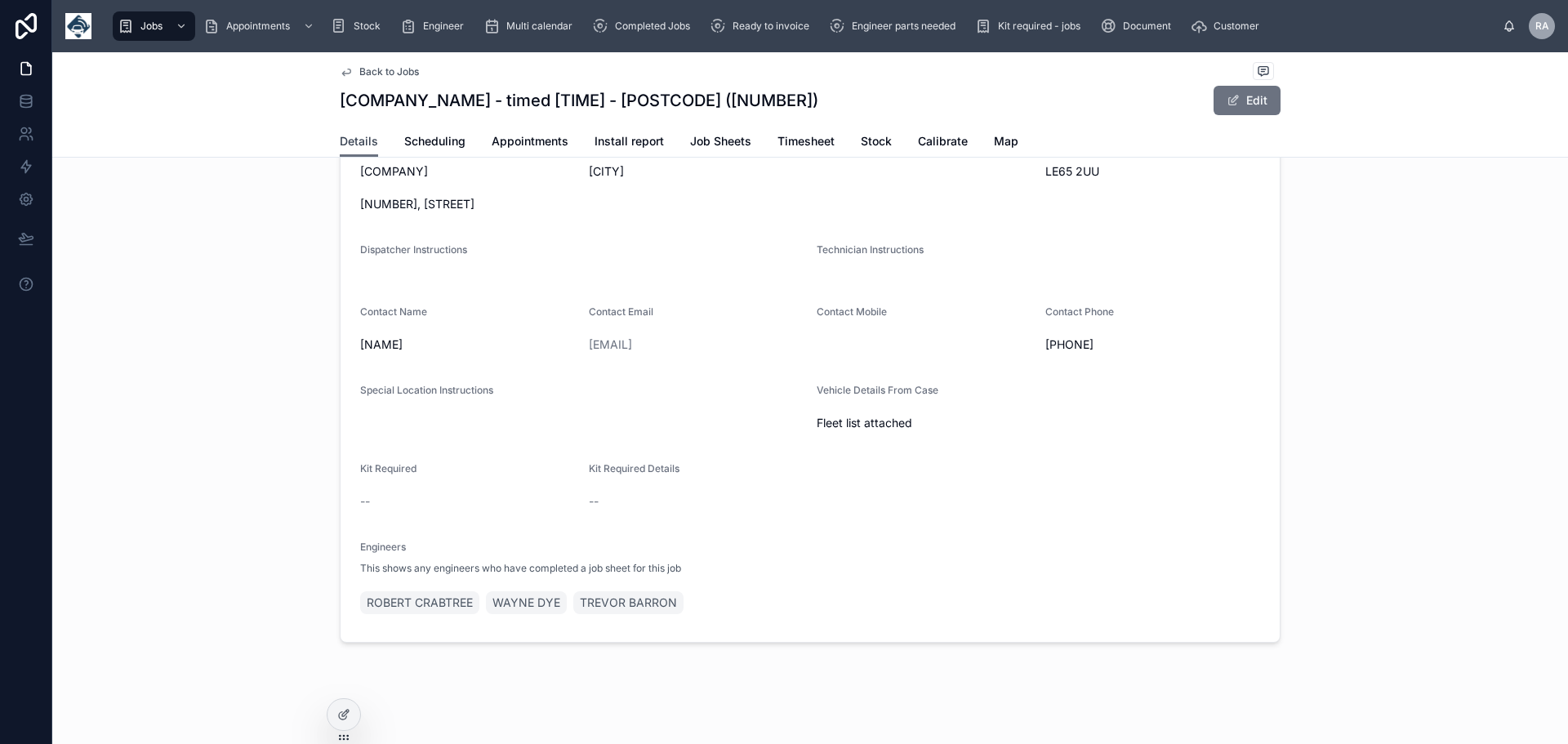 scroll, scrollTop: 2912, scrollLeft: 0, axis: vertical 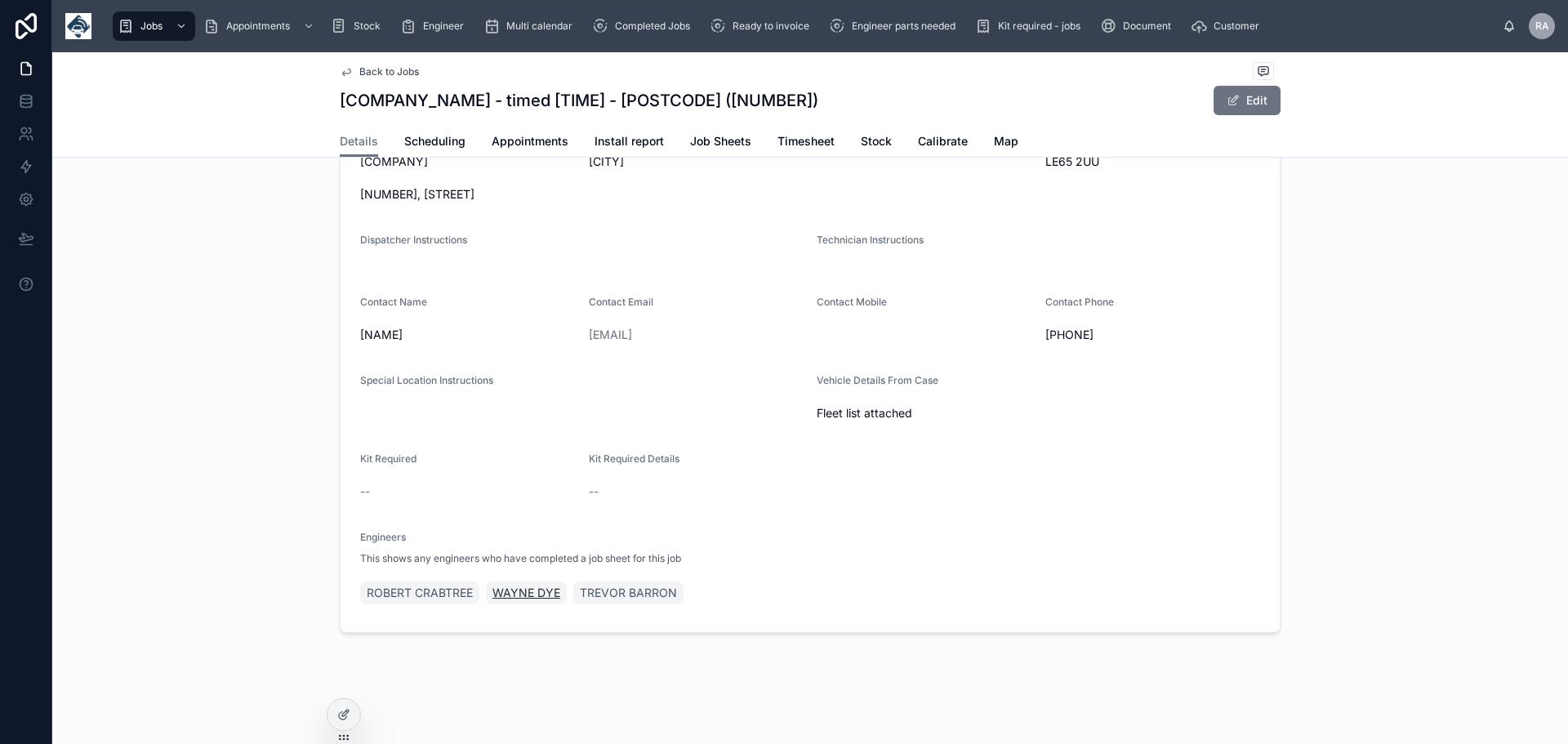 click on "WAYNE DYE" at bounding box center (526, 593) 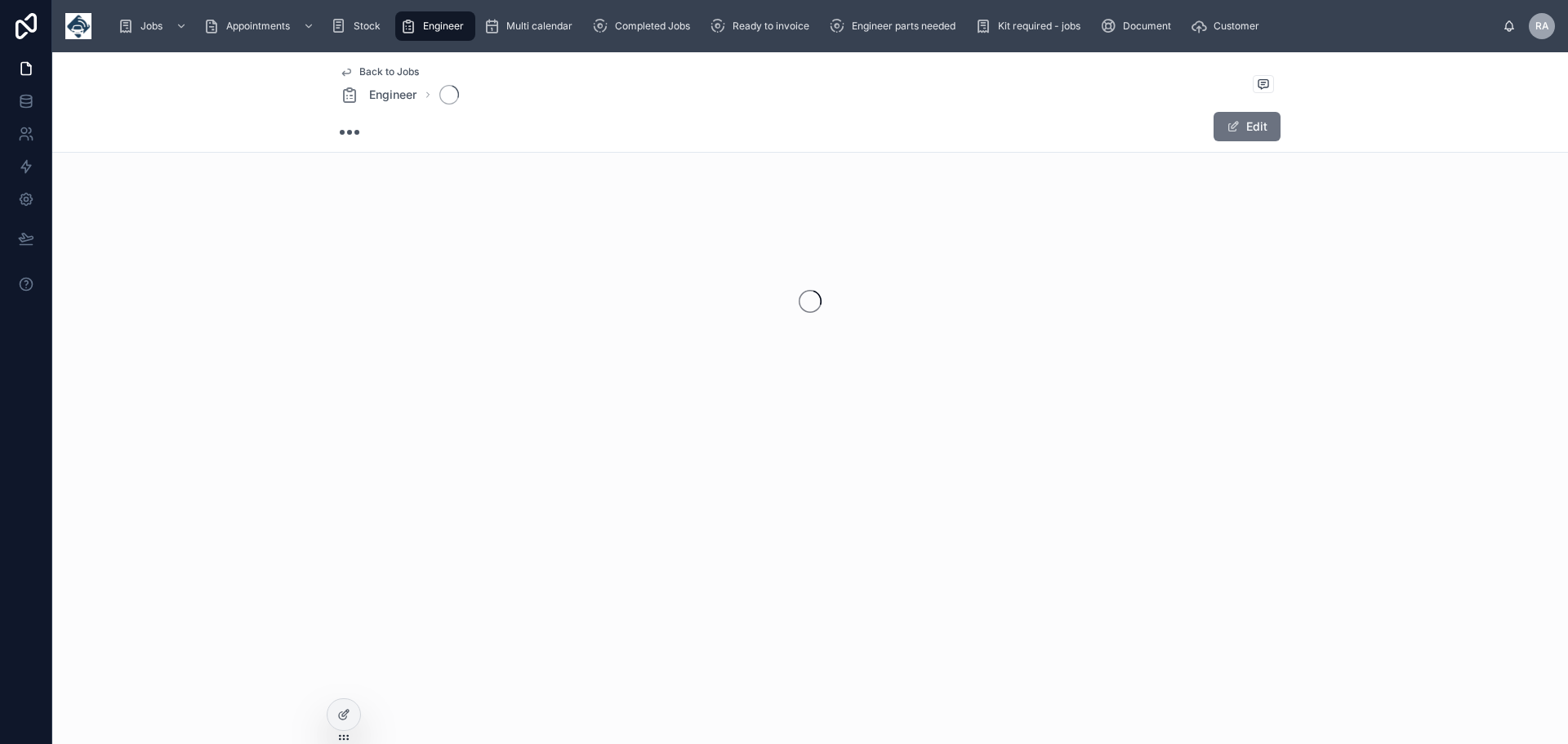 scroll, scrollTop: 0, scrollLeft: 0, axis: both 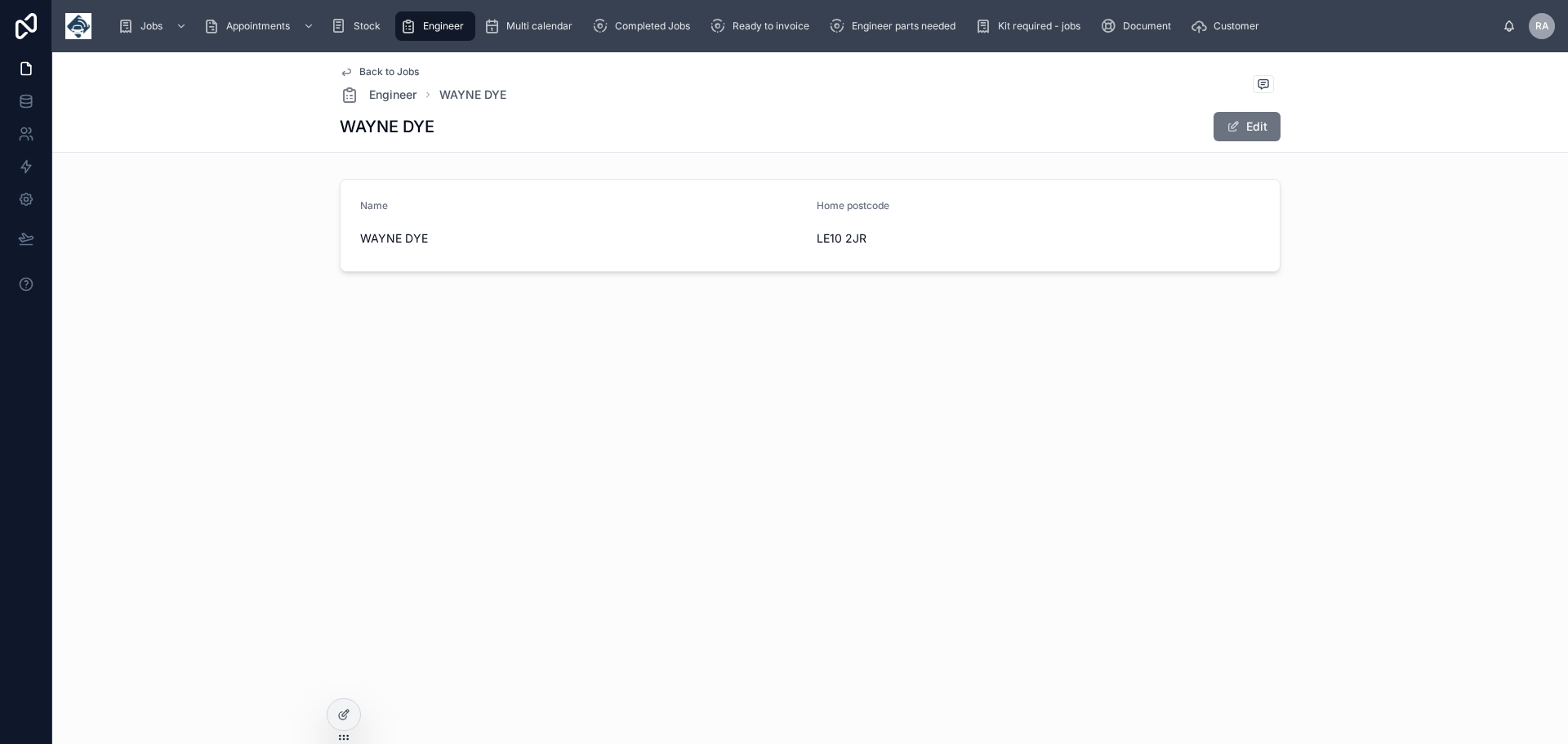 click on "Back to Jobs" at bounding box center (389, 72) 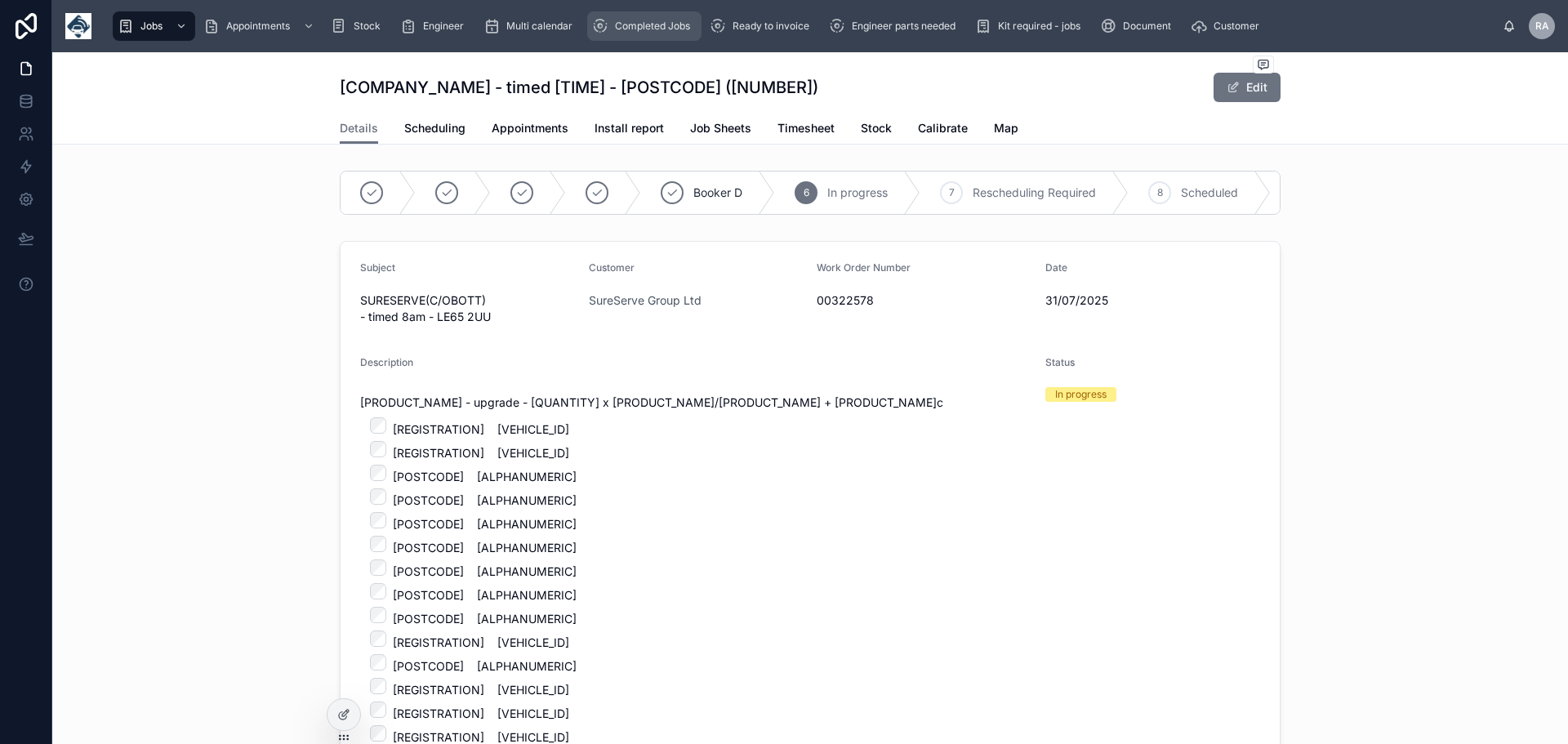 click on "Completed Jobs" at bounding box center [653, 26] 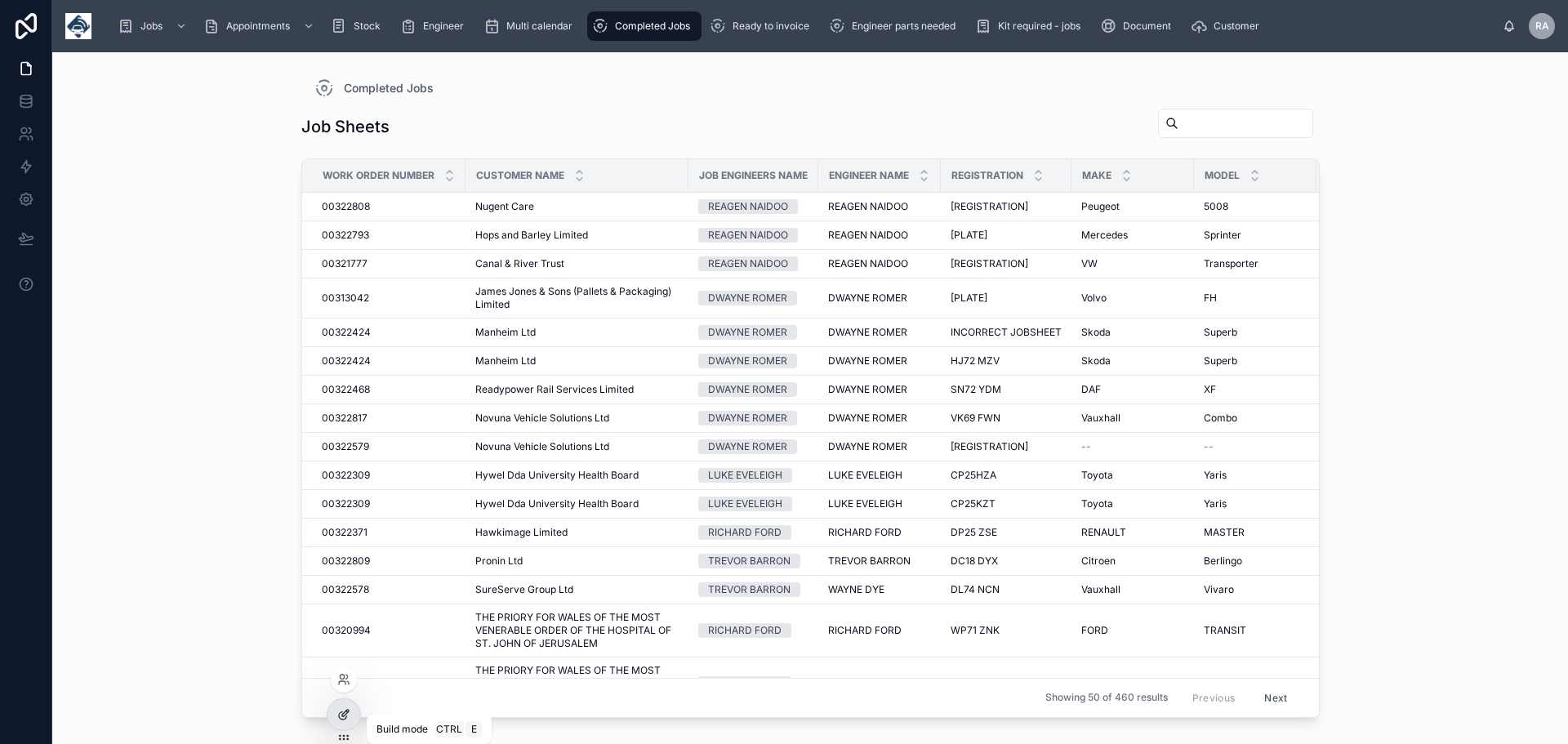 click 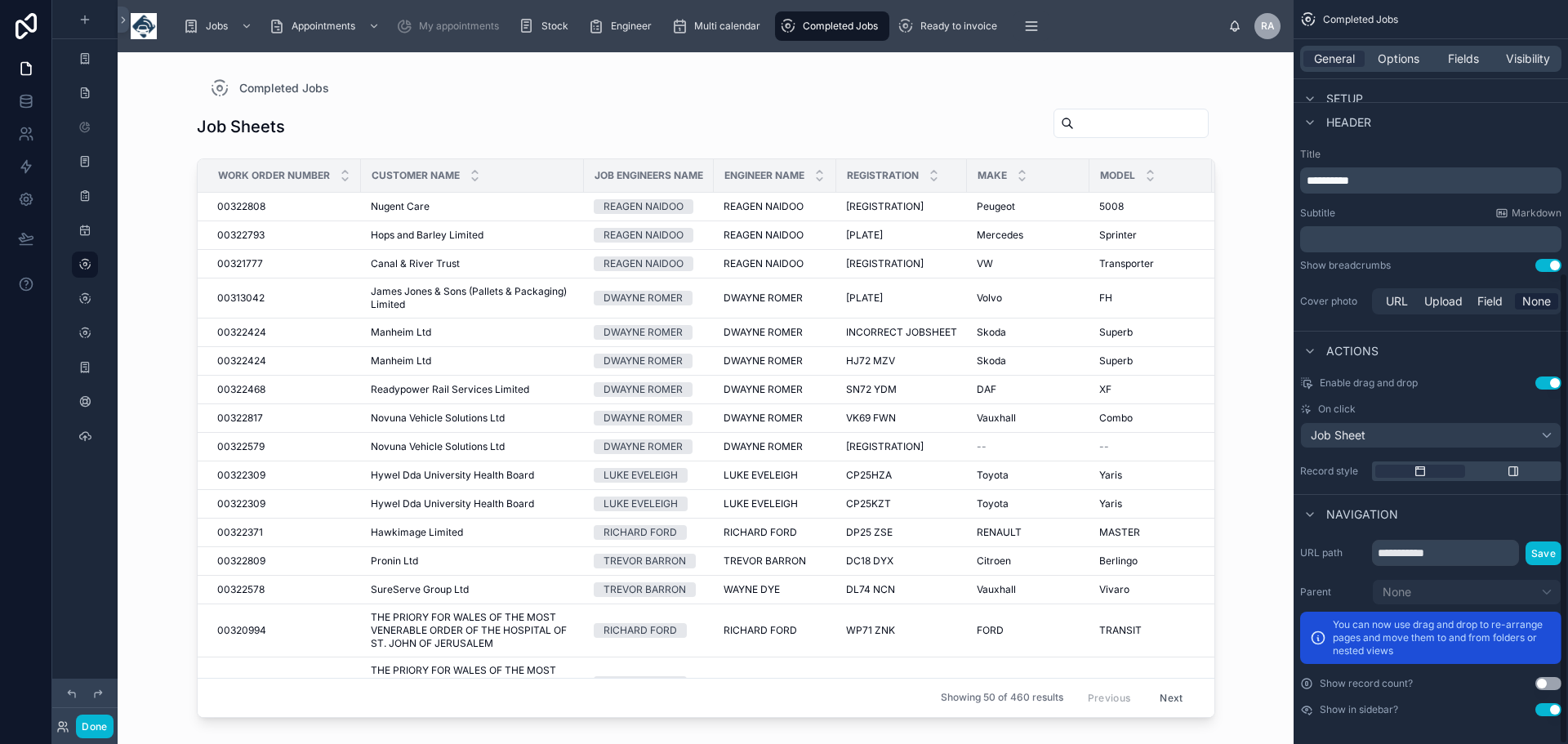 scroll, scrollTop: 429, scrollLeft: 0, axis: vertical 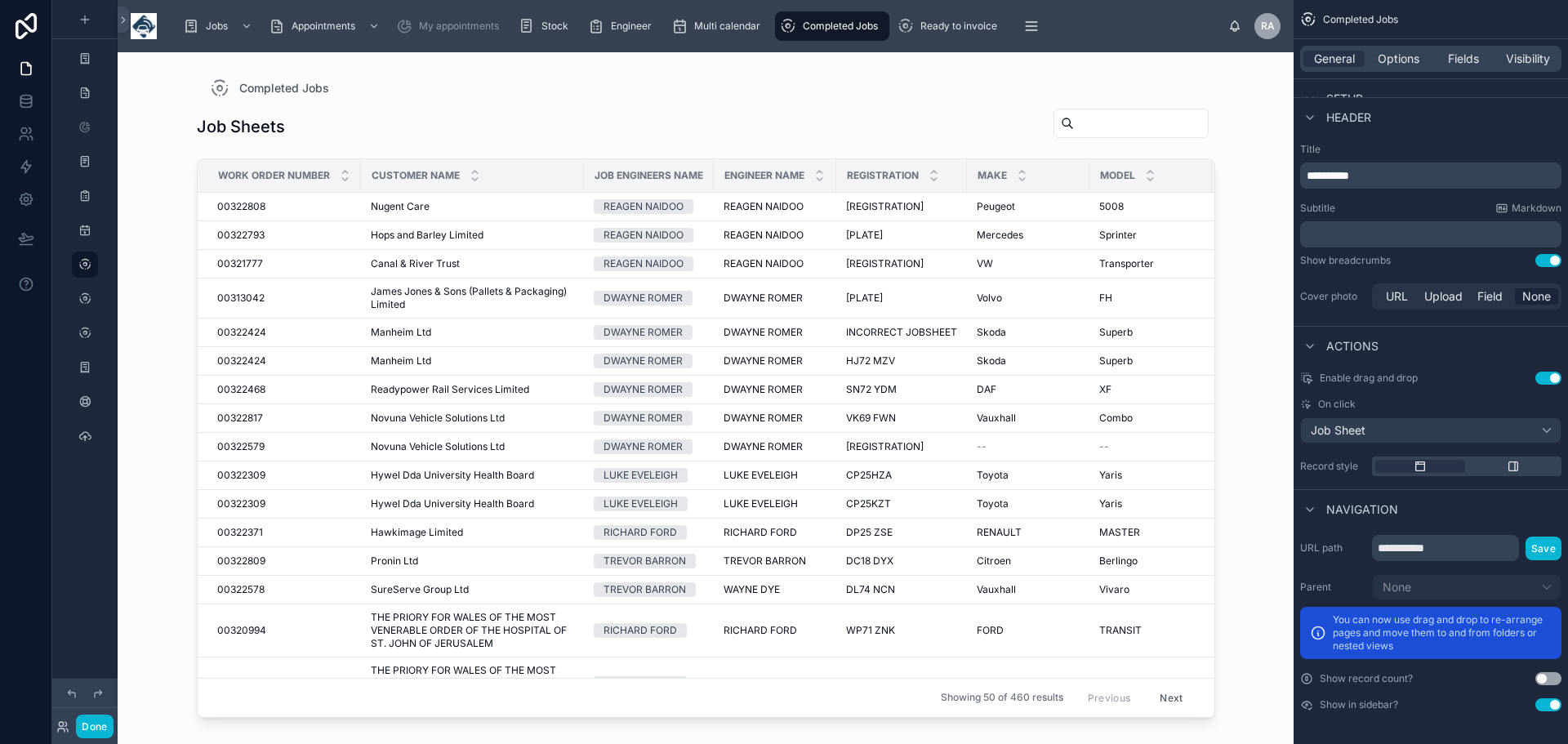 click on "Job Engineers Name" at bounding box center [648, 176] 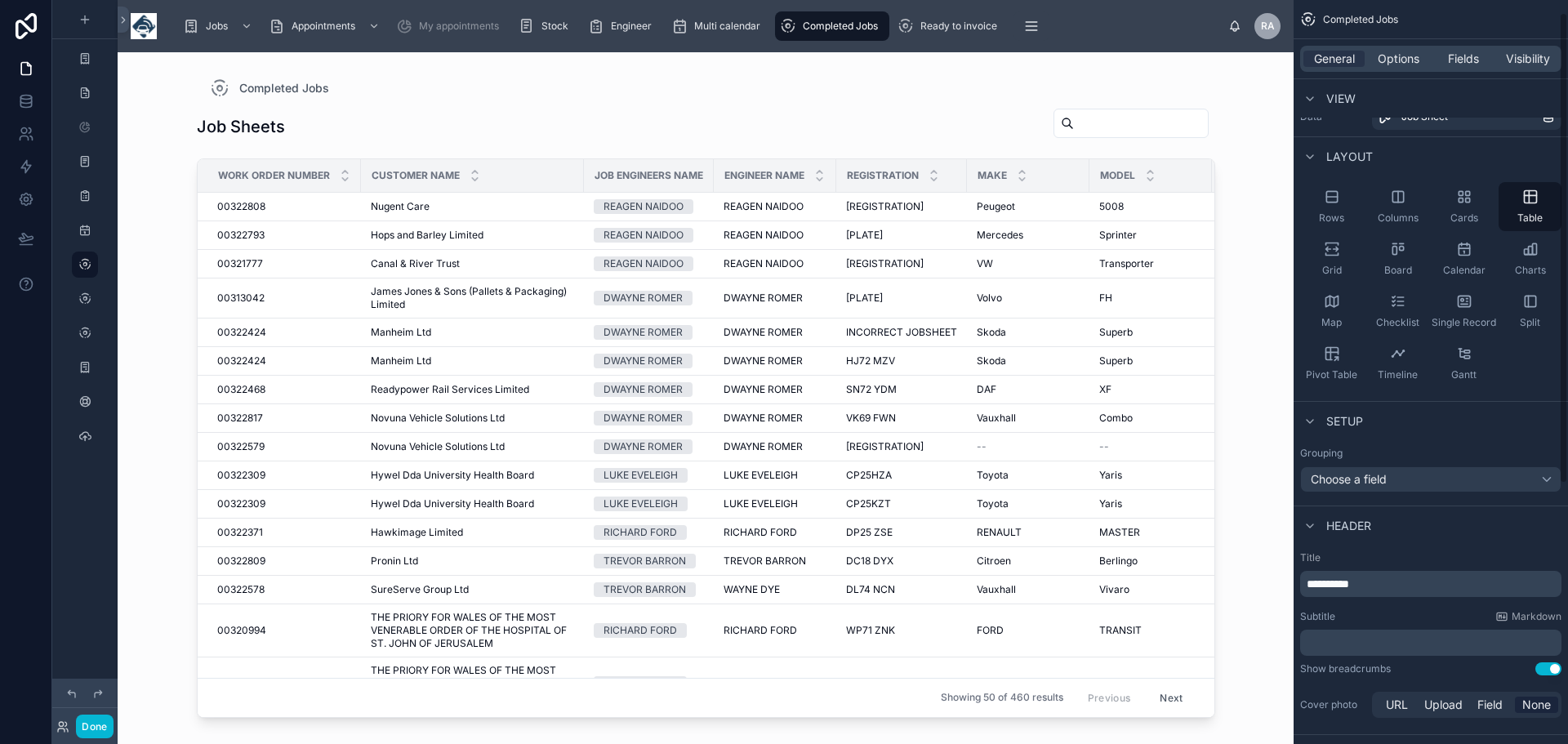 scroll, scrollTop: 0, scrollLeft: 0, axis: both 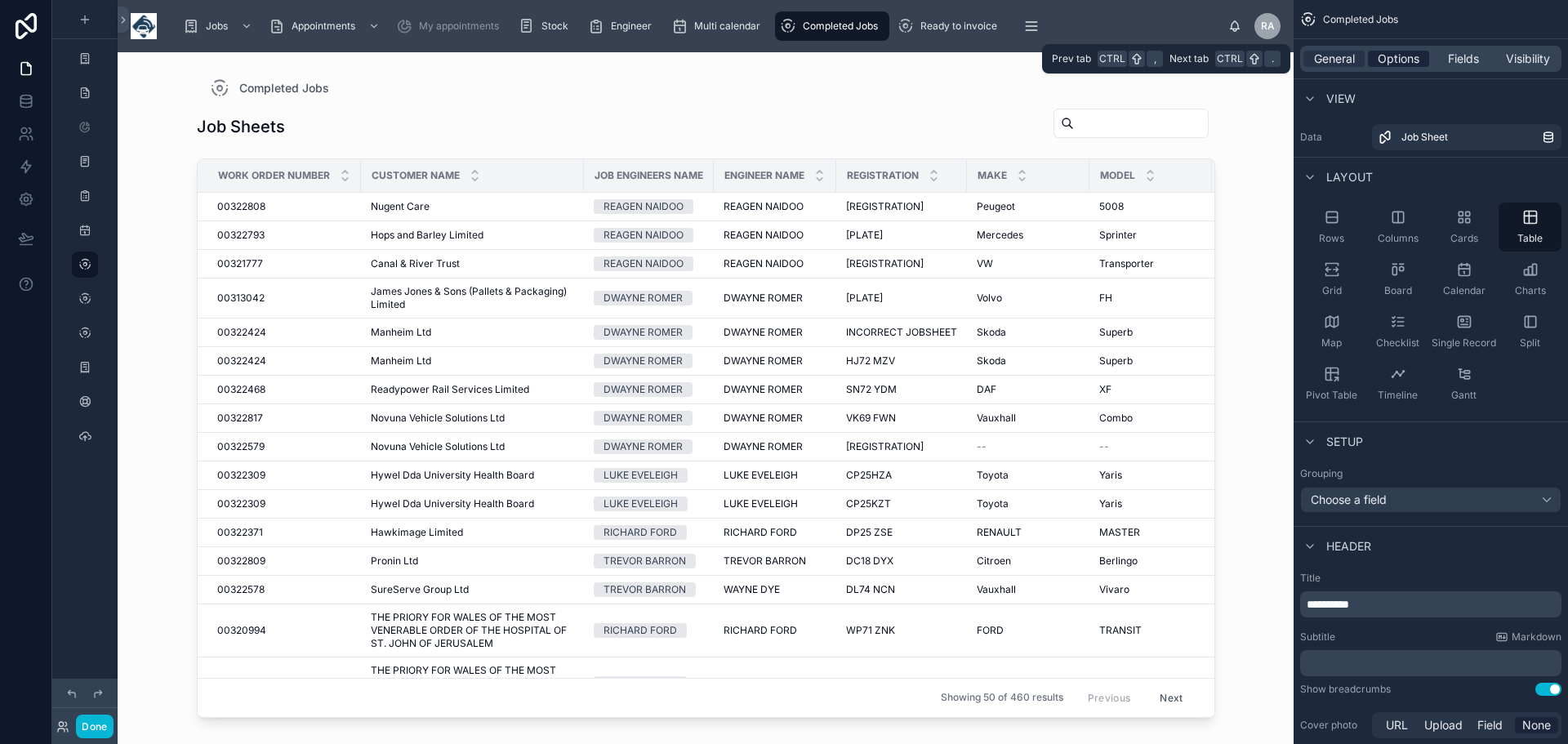 click on "Options" at bounding box center [1398, 59] 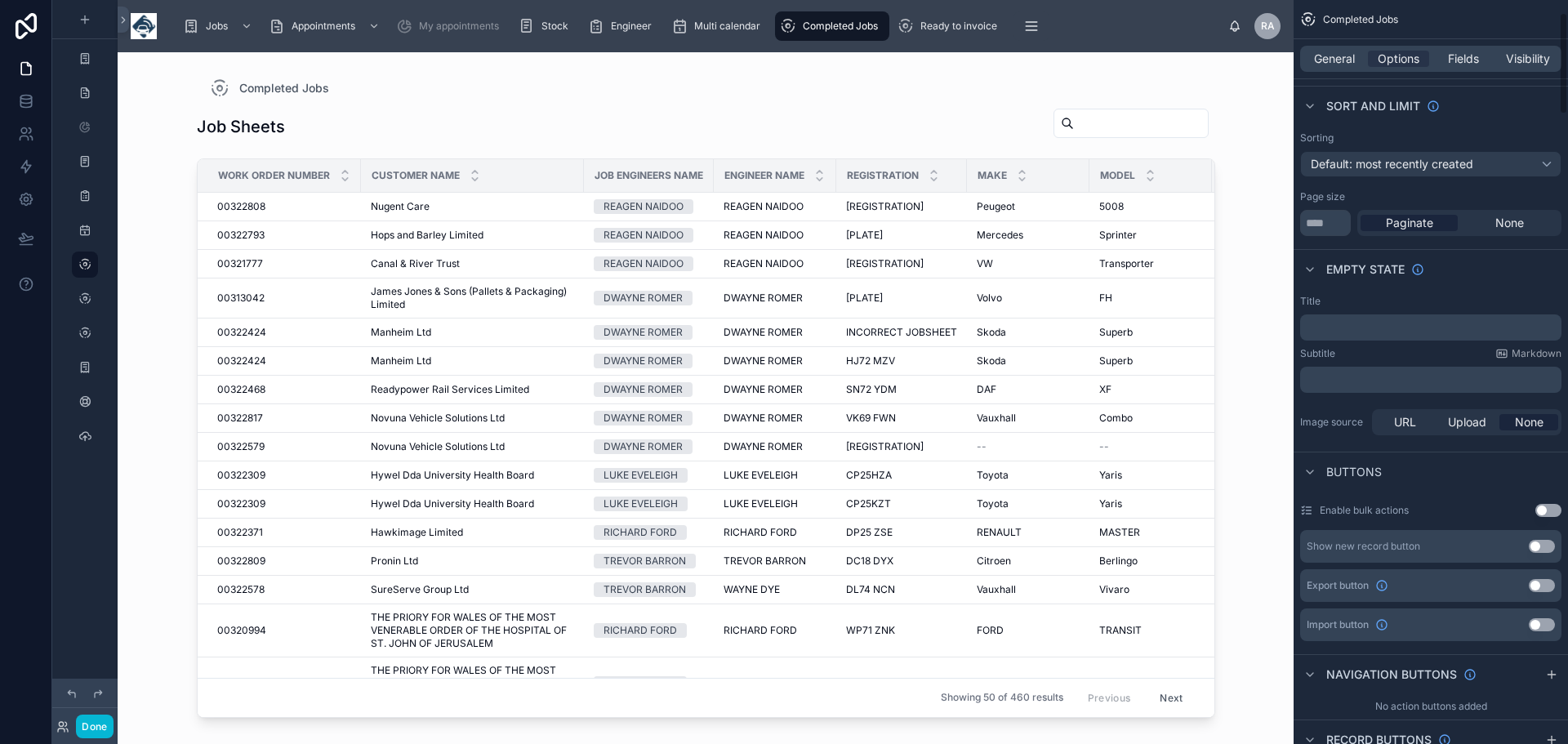 scroll, scrollTop: 82, scrollLeft: 0, axis: vertical 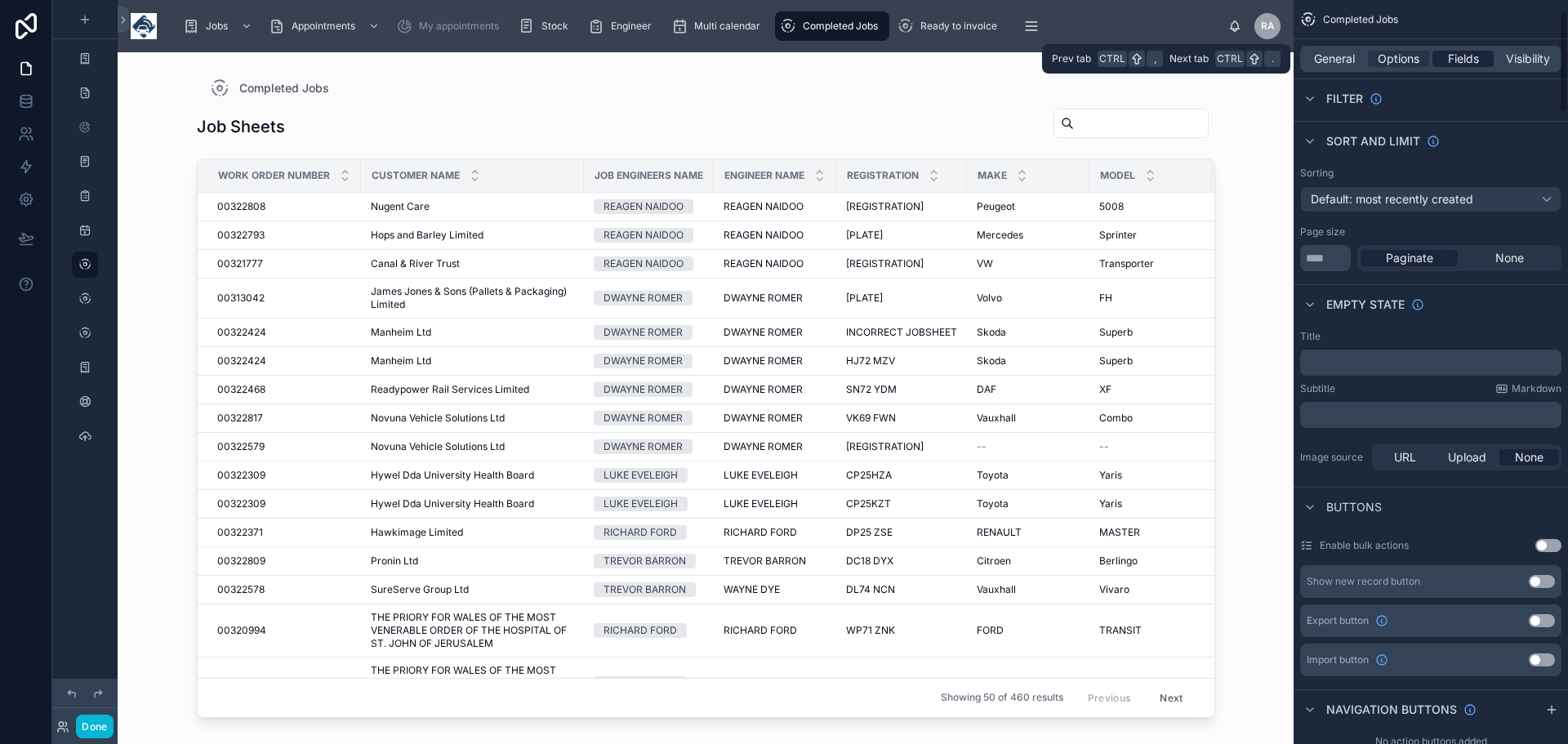 click on "Fields" at bounding box center (1463, 59) 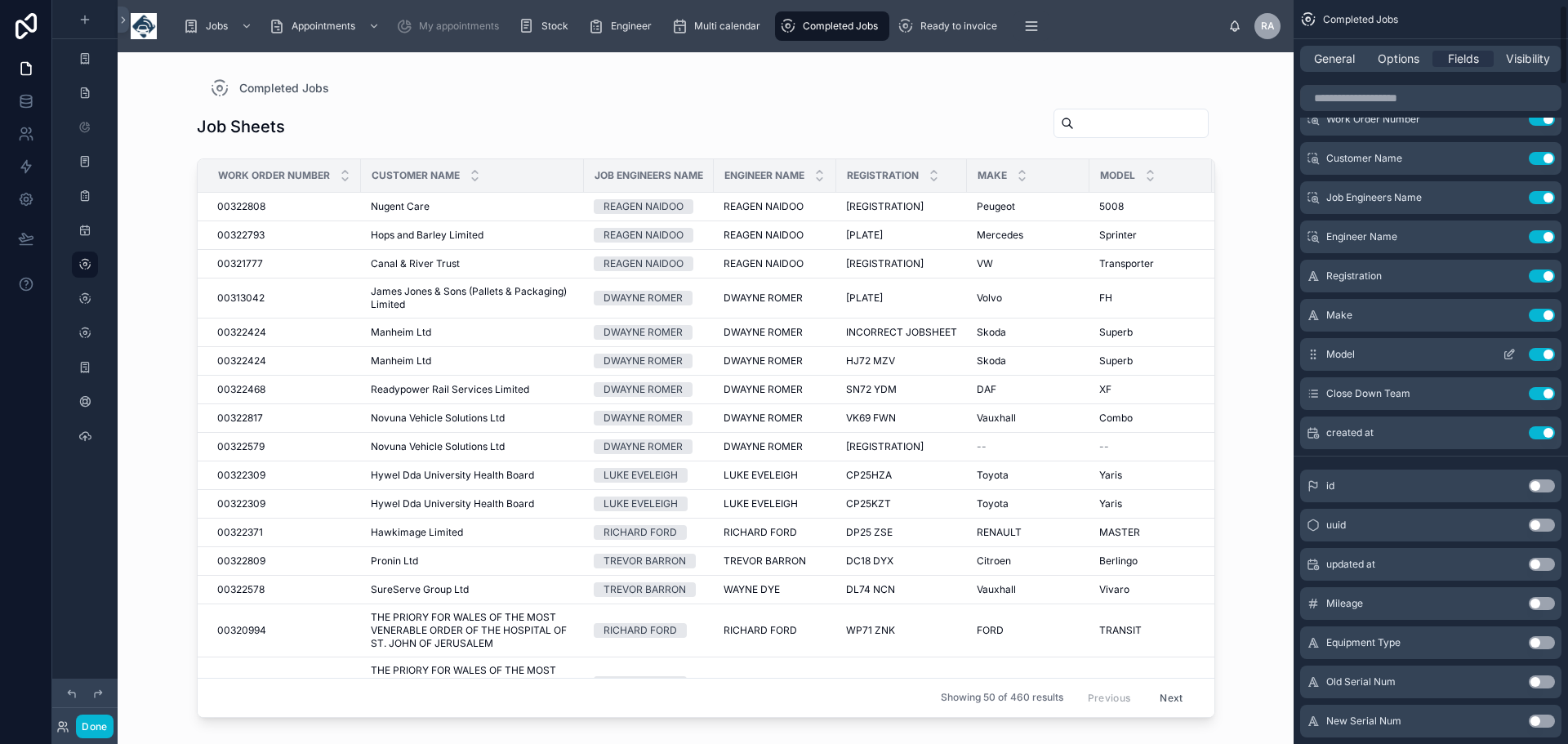 scroll, scrollTop: 0, scrollLeft: 0, axis: both 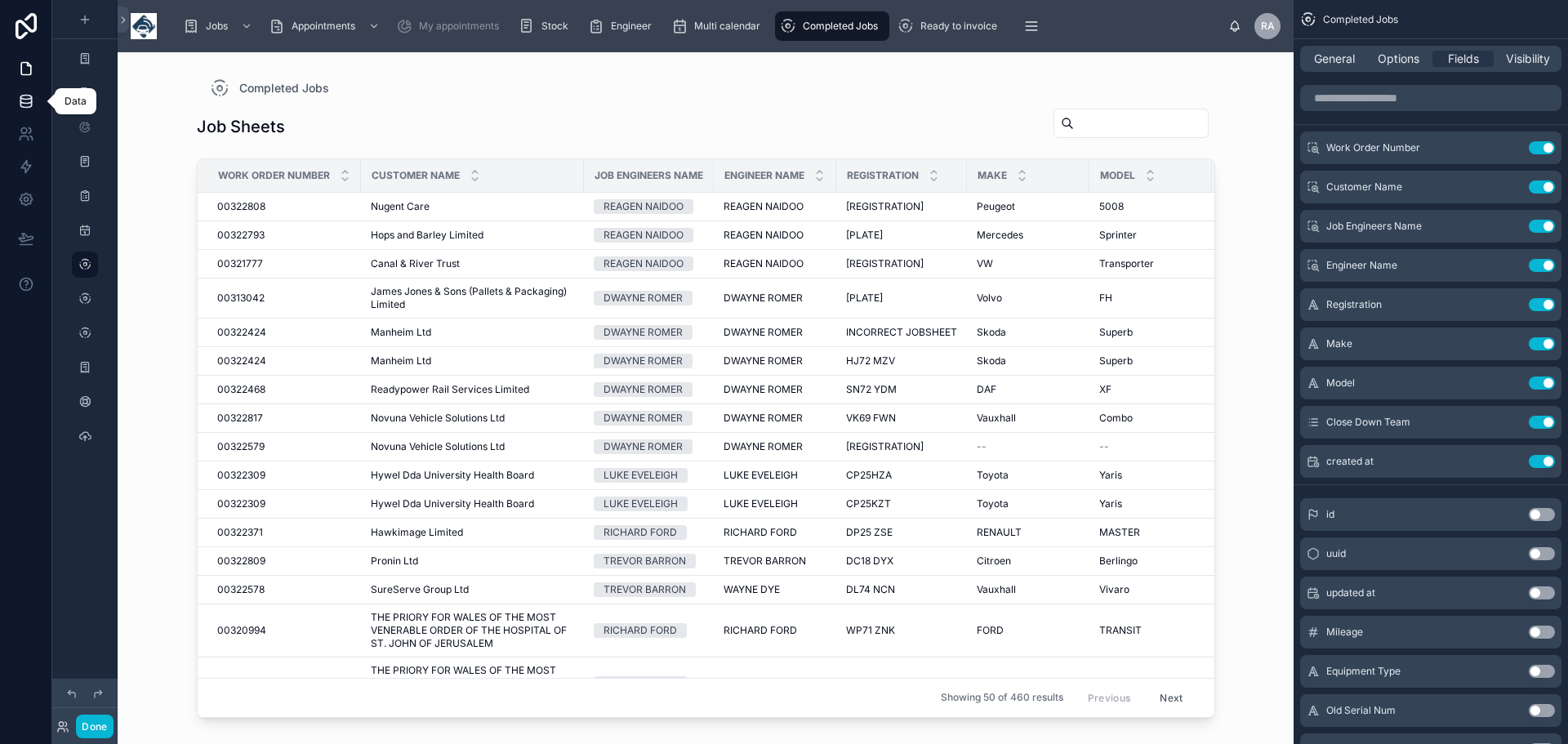 click 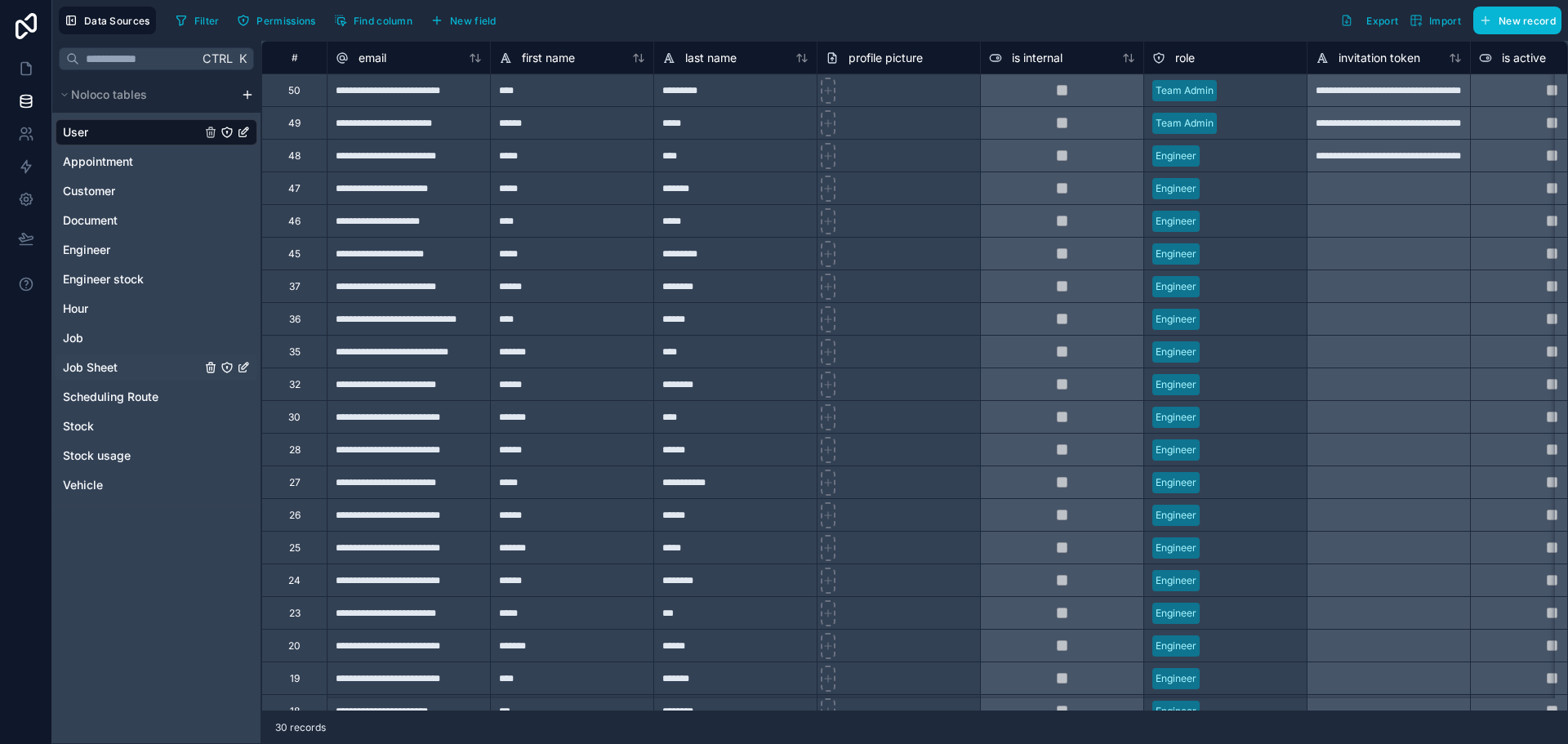 click on "Job Sheet" at bounding box center (156, 368) 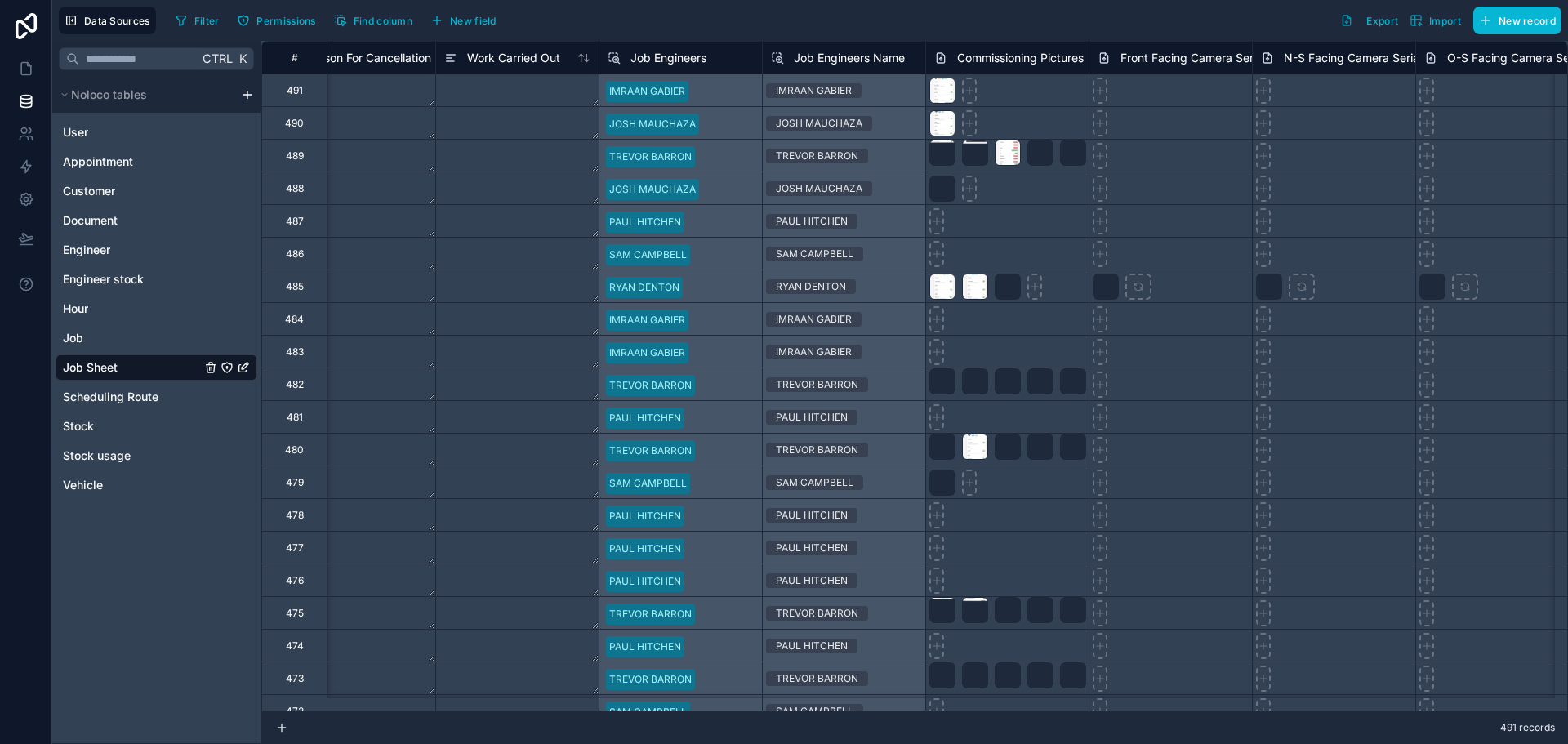 scroll, scrollTop: 0, scrollLeft: 21360, axis: horizontal 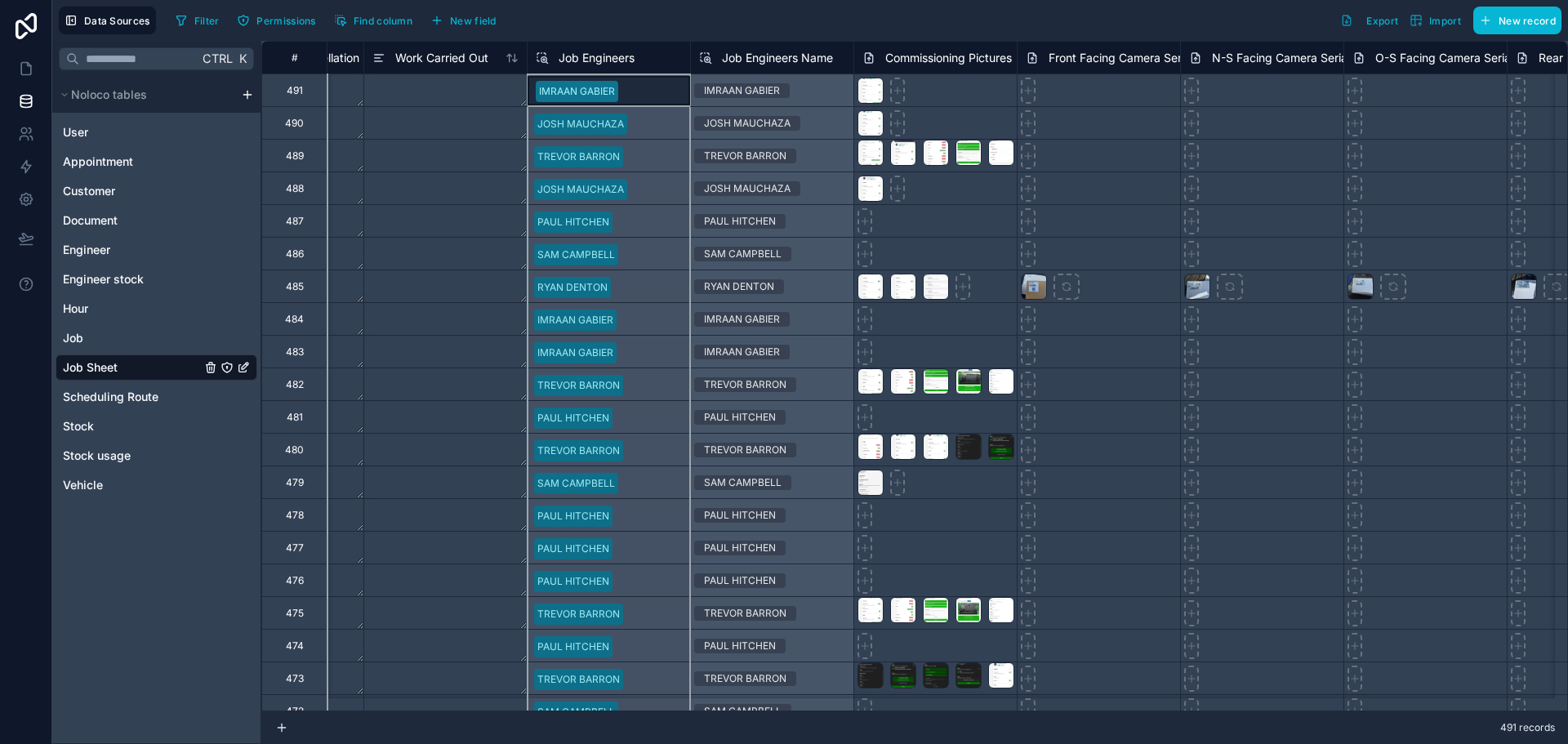 click on "Job Engineers" at bounding box center [596, 58] 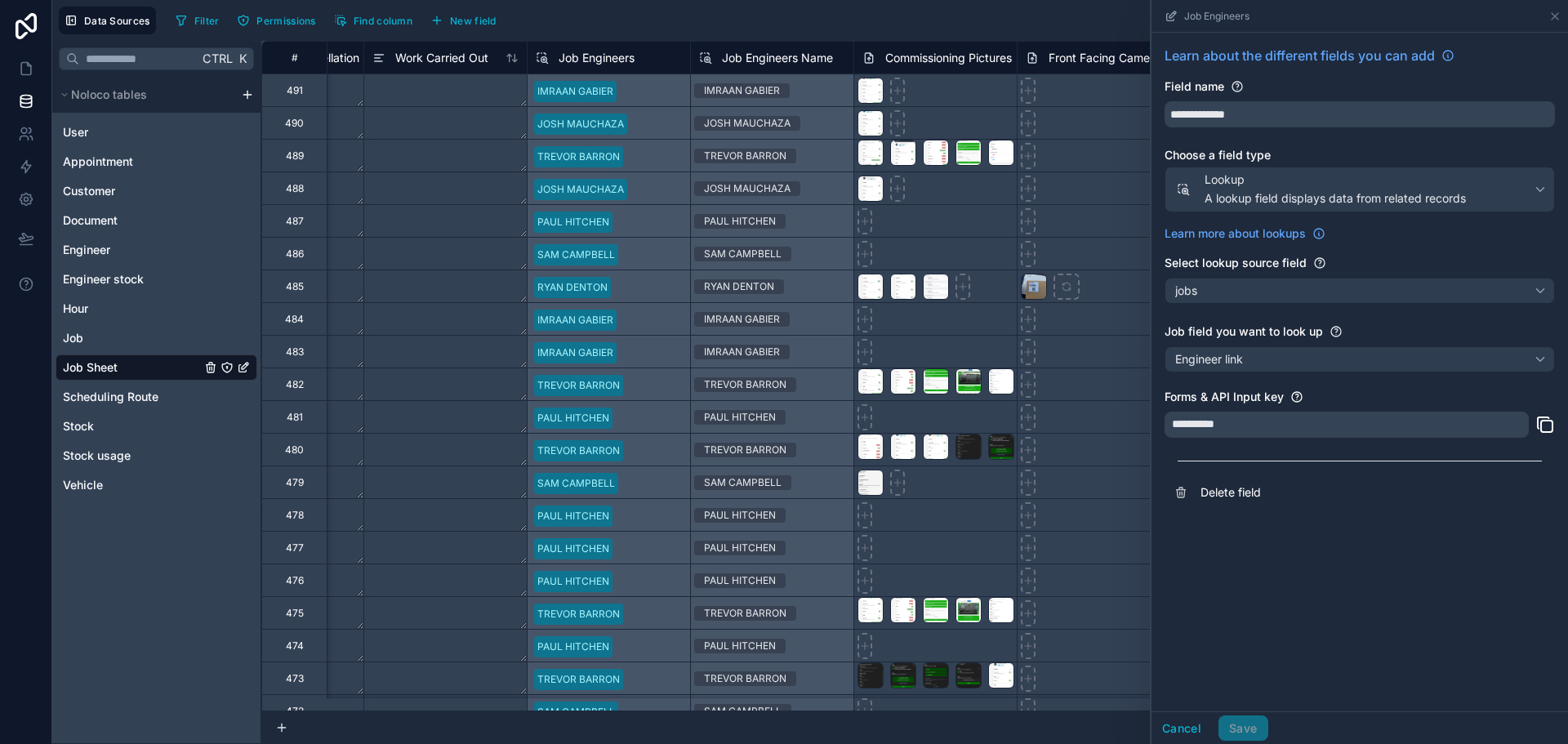 click on "Data Sources Filter Permissions Find column New field Export Import New record" at bounding box center (810, 20) 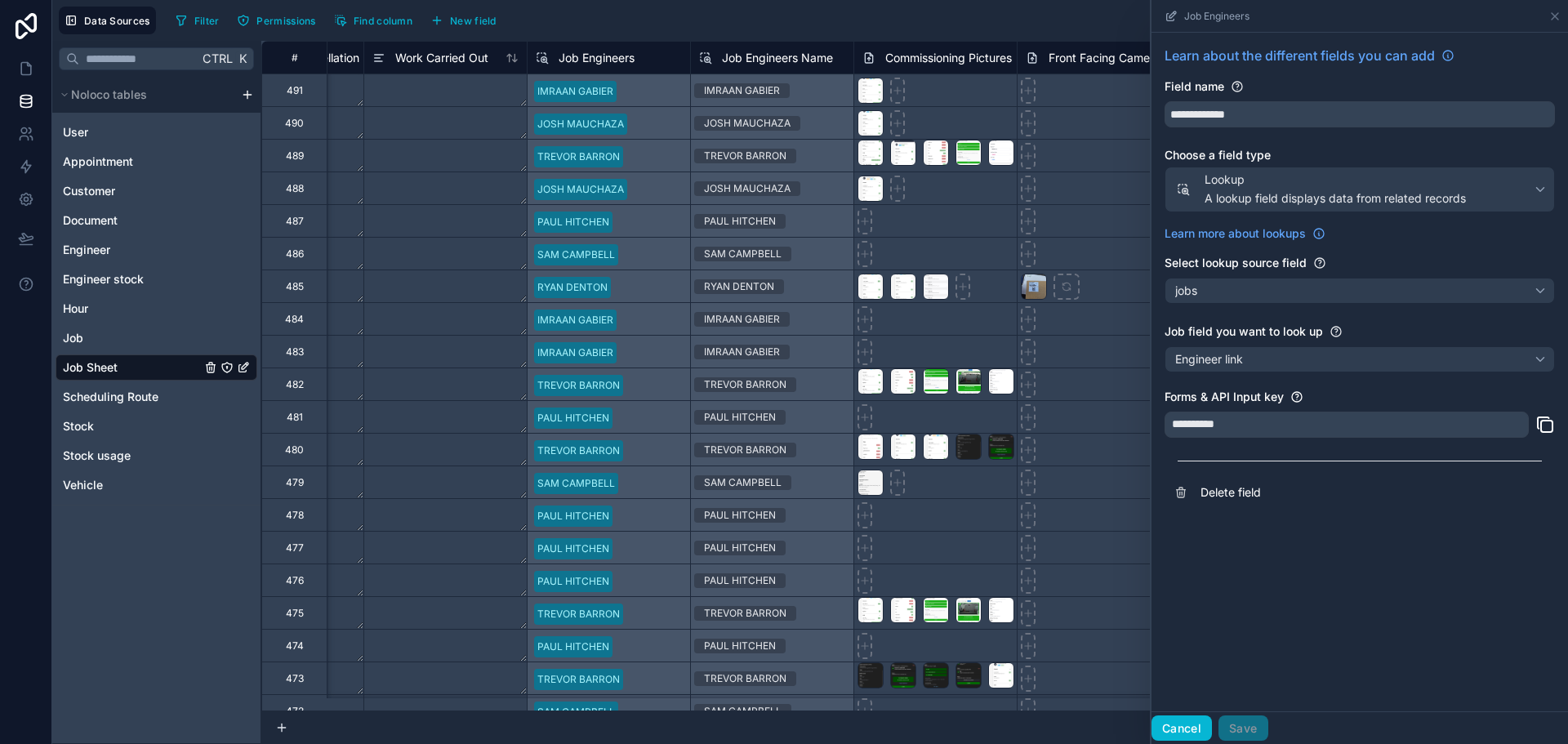 click on "Cancel" at bounding box center (1182, 728) 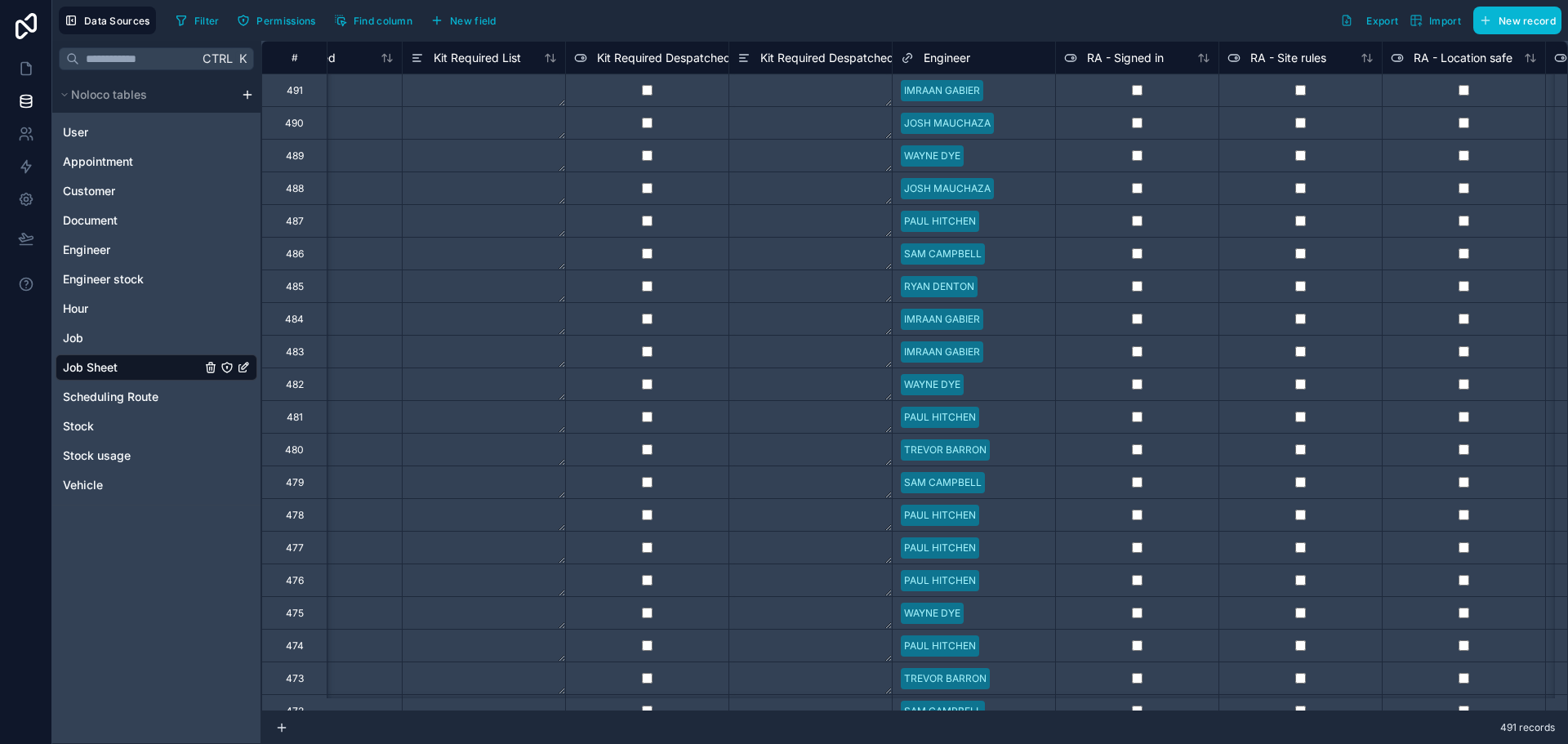 scroll, scrollTop: 0, scrollLeft: 23788, axis: horizontal 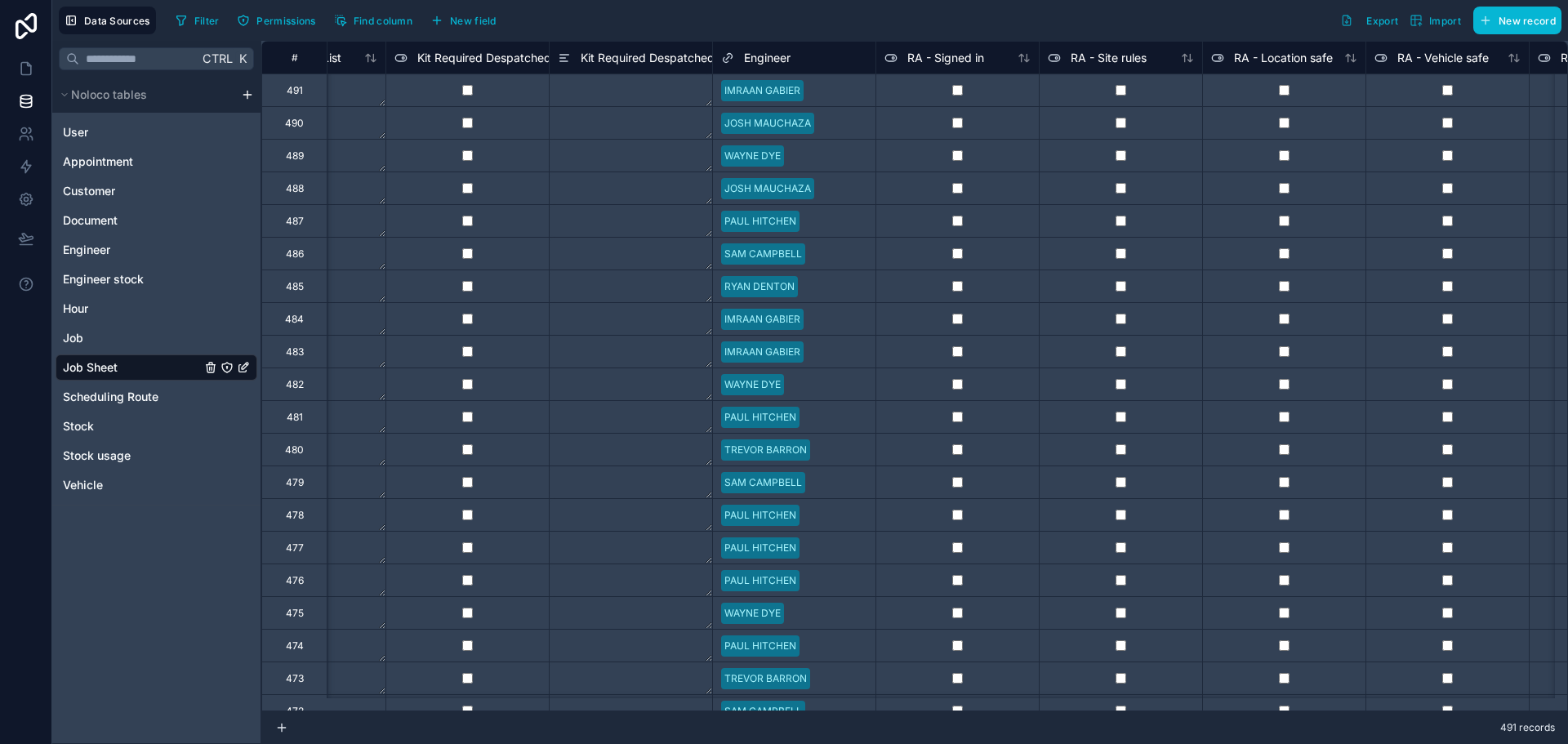 click on "Engineer" at bounding box center (794, 58) 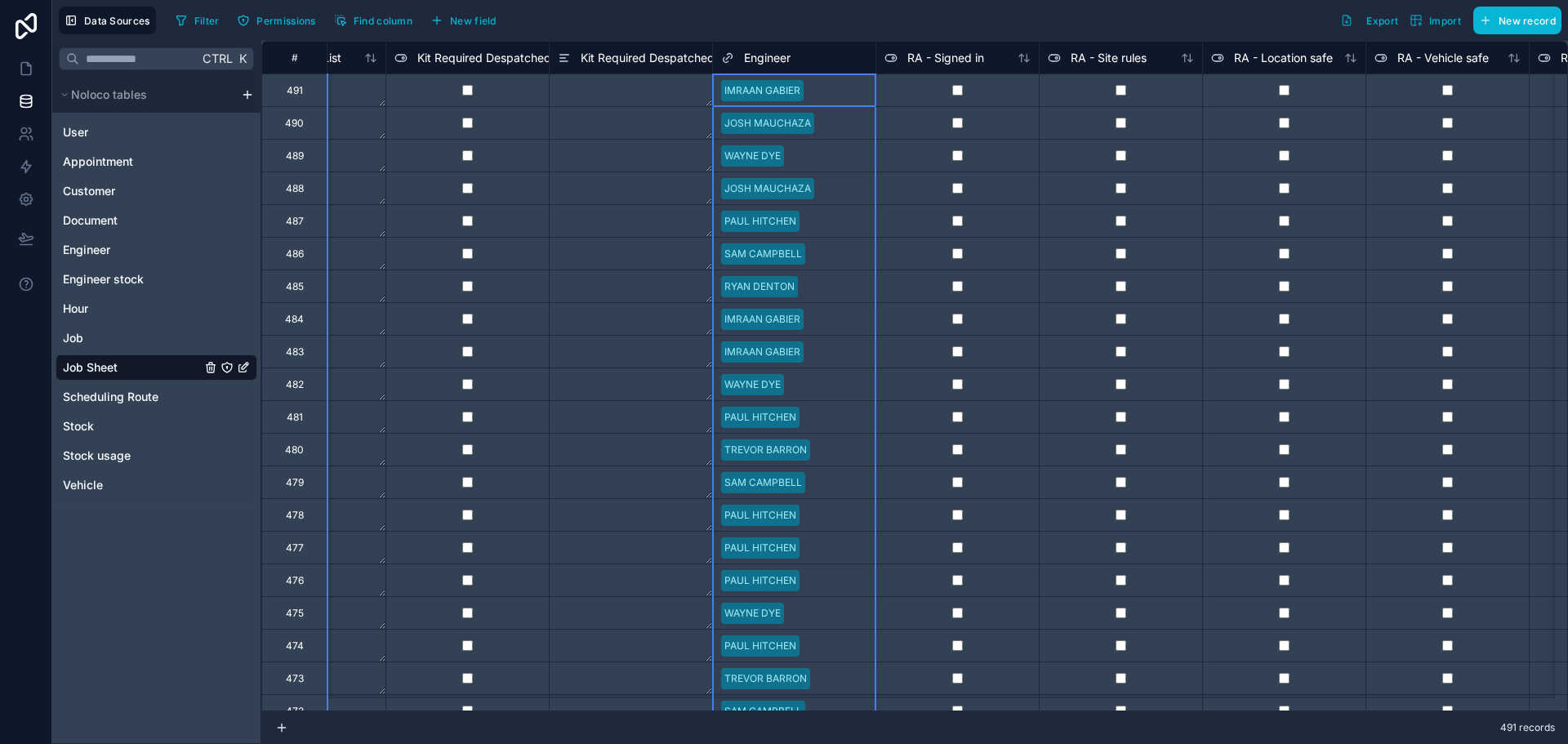 click on "Engineer" at bounding box center (767, 58) 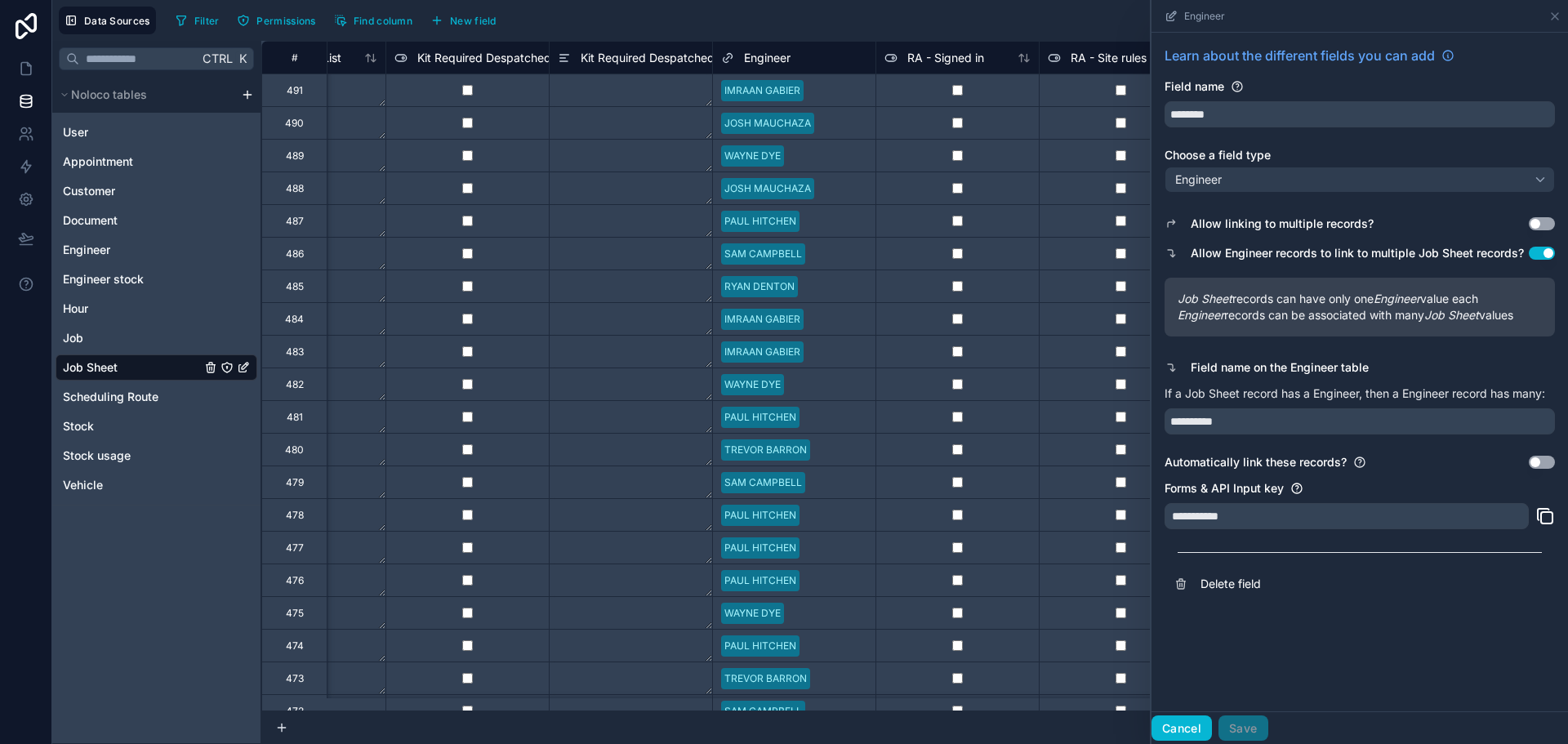 click on "Cancel" at bounding box center [1182, 728] 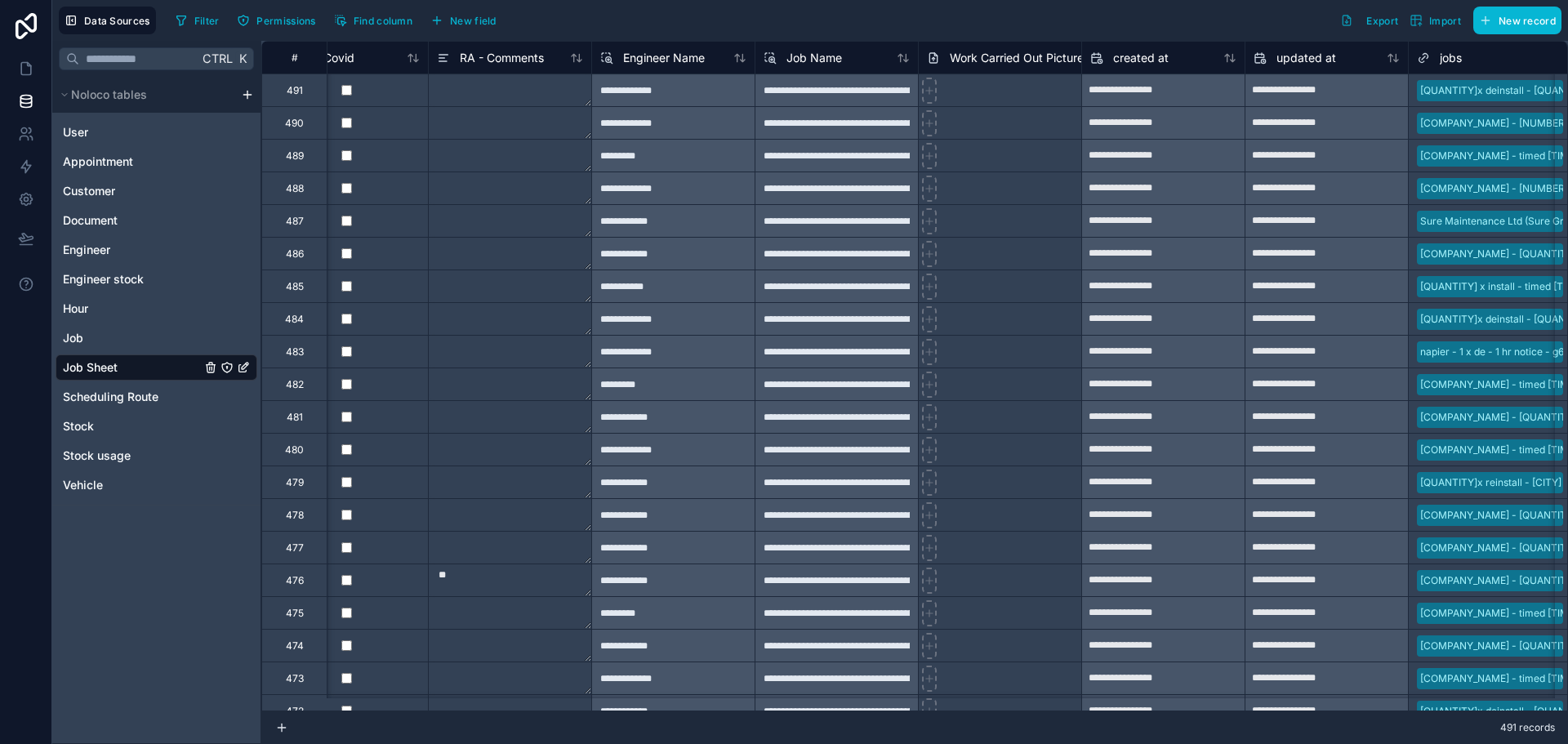 scroll, scrollTop: 0, scrollLeft: 26377, axis: horizontal 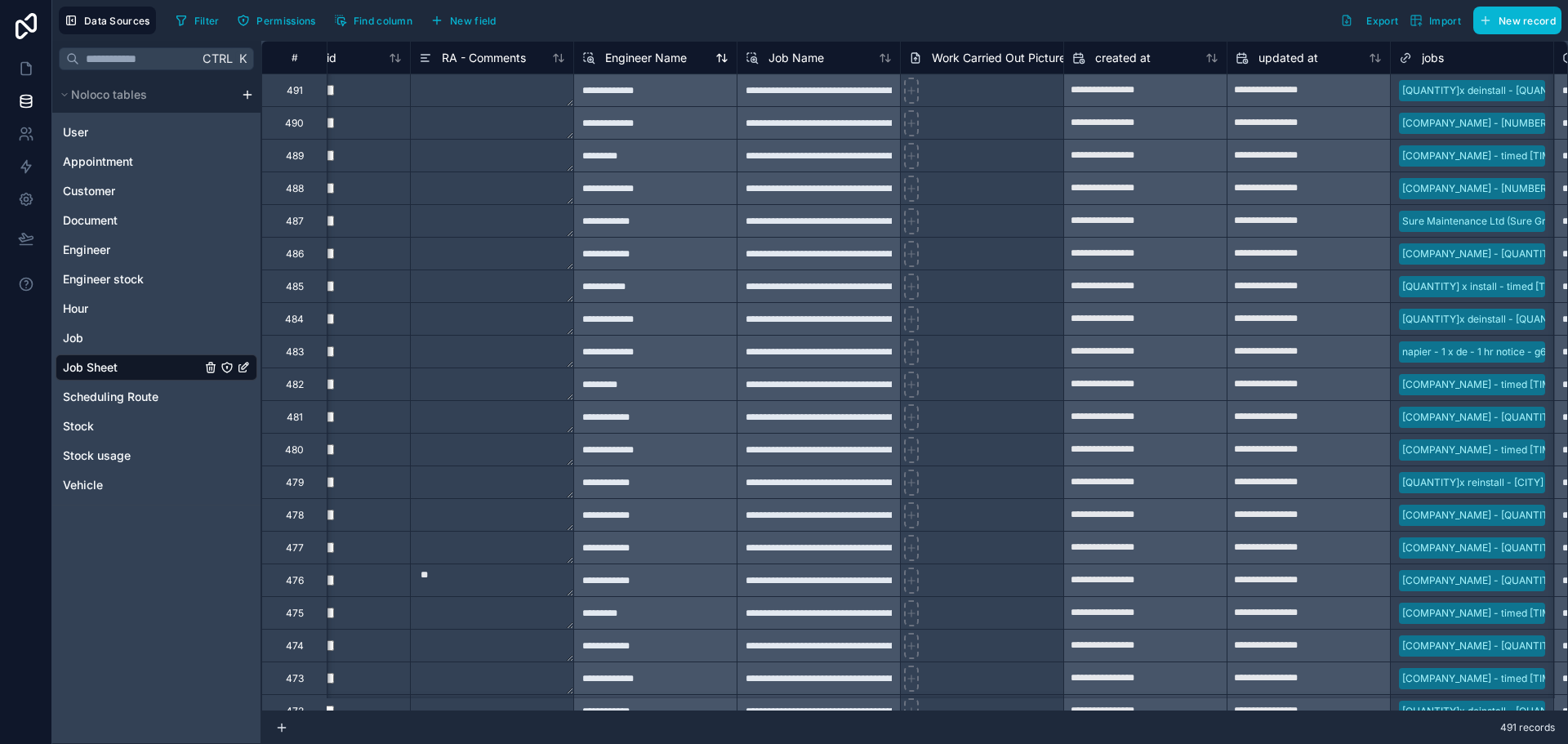click on "Engineer Name" at bounding box center [646, 58] 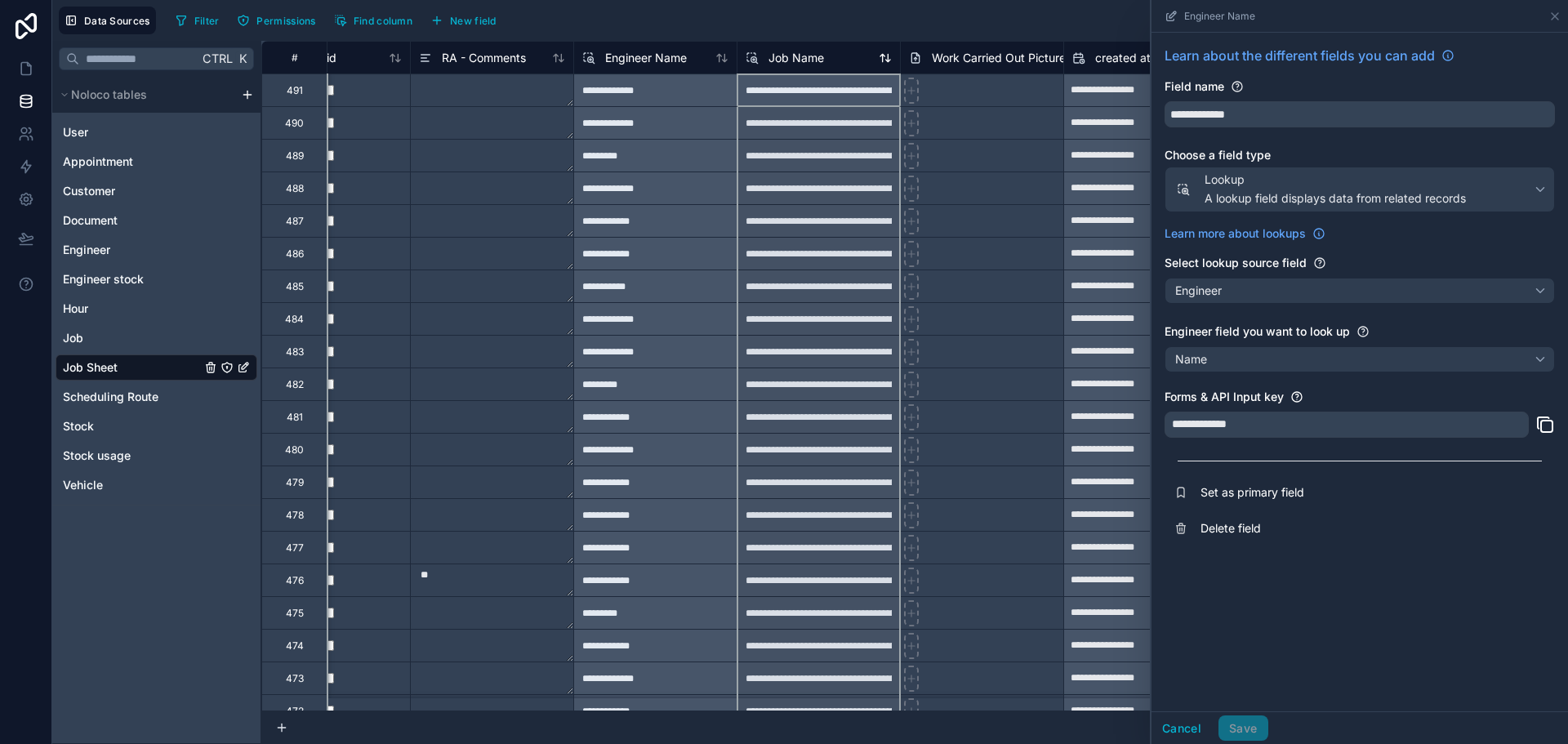 click on "Job Name" at bounding box center (796, 58) 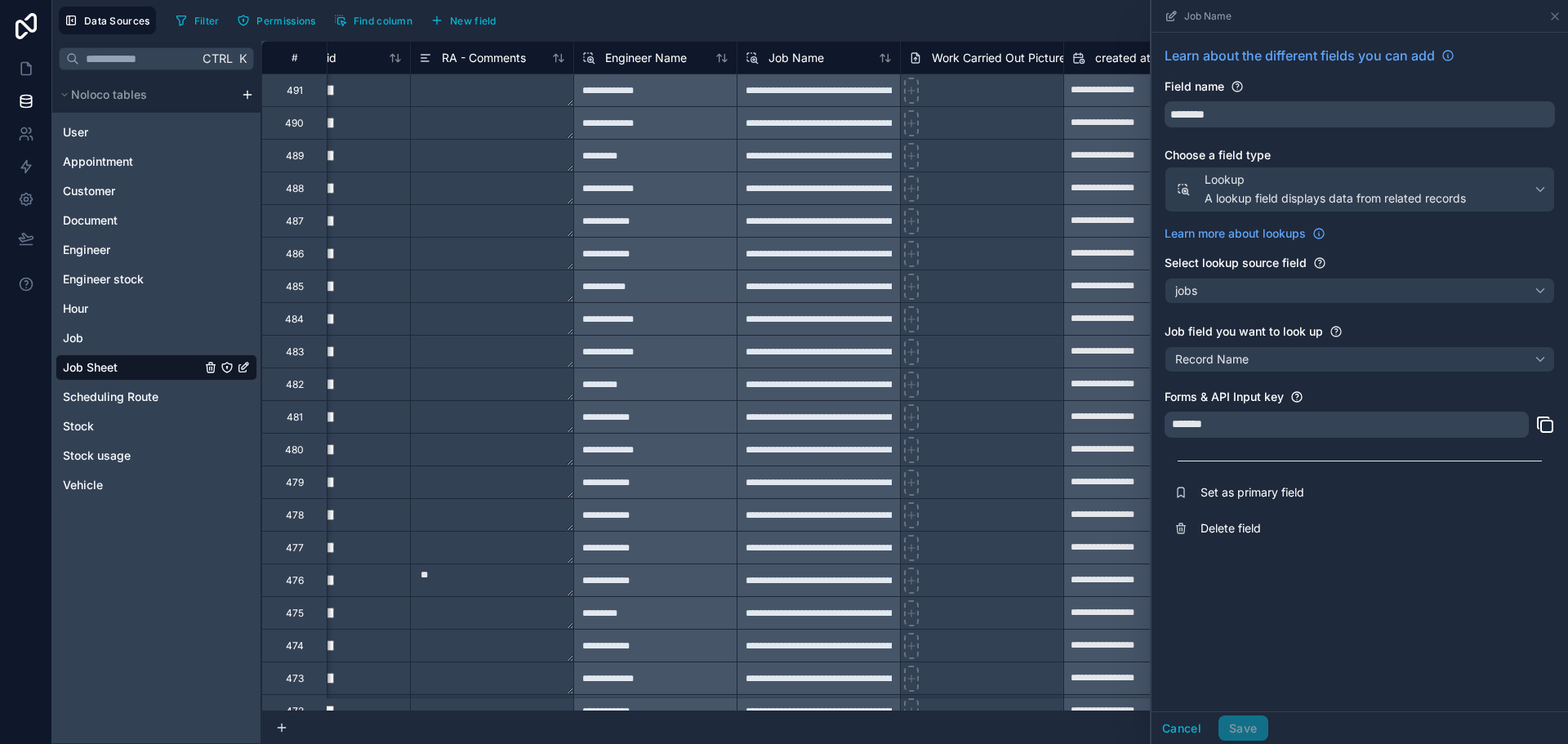 click on "491 records" at bounding box center [915, 728] 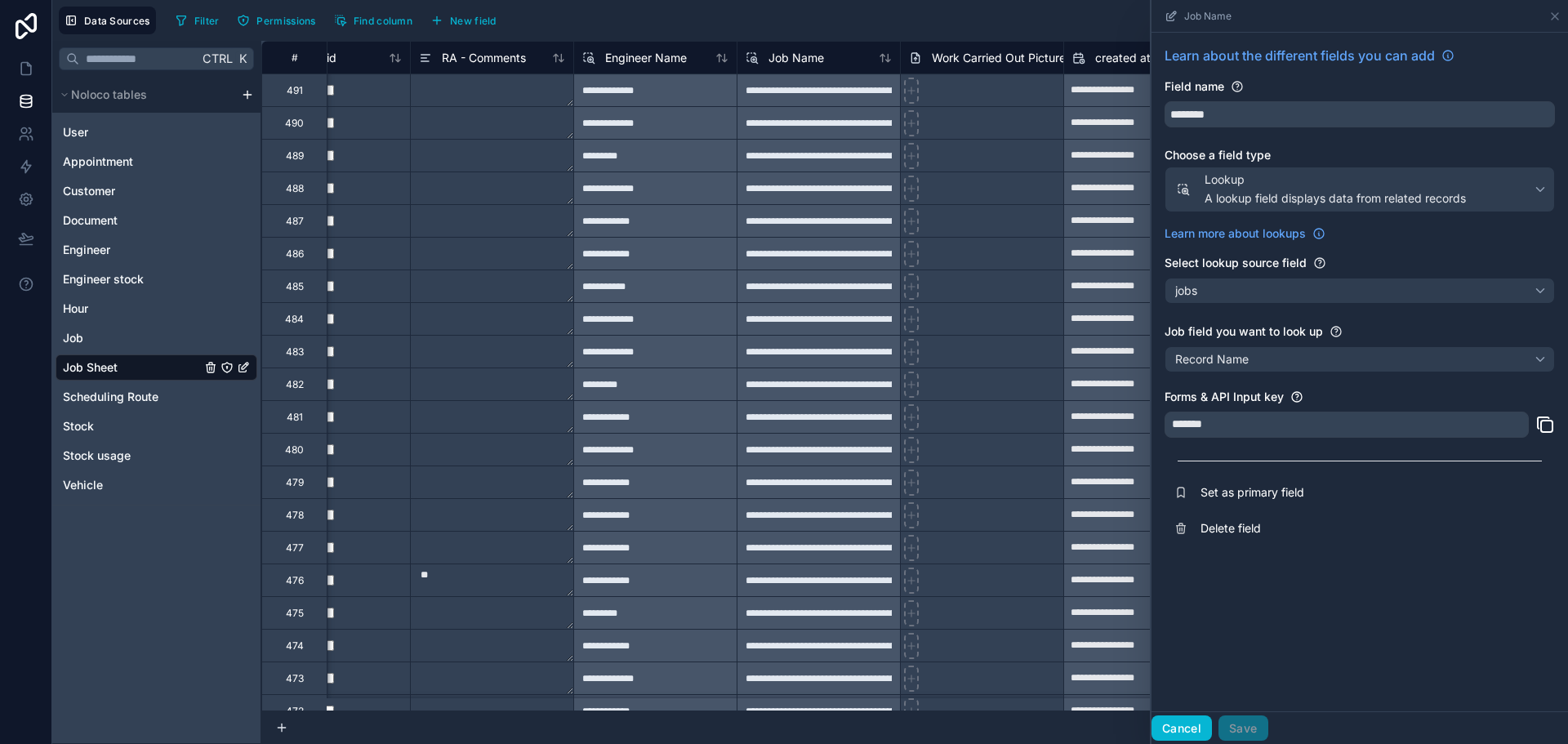 click on "Cancel" at bounding box center (1182, 728) 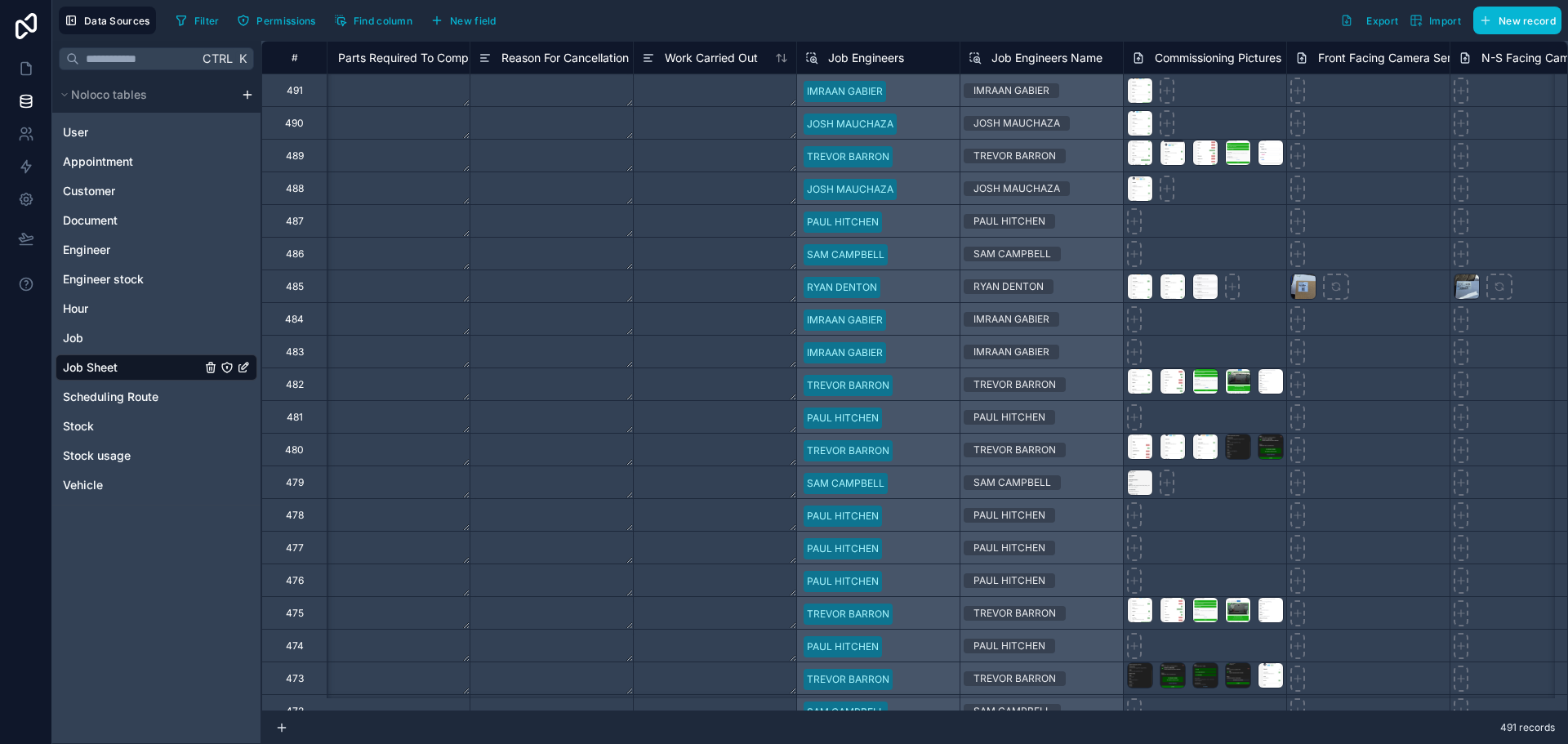 scroll, scrollTop: 0, scrollLeft: 21126, axis: horizontal 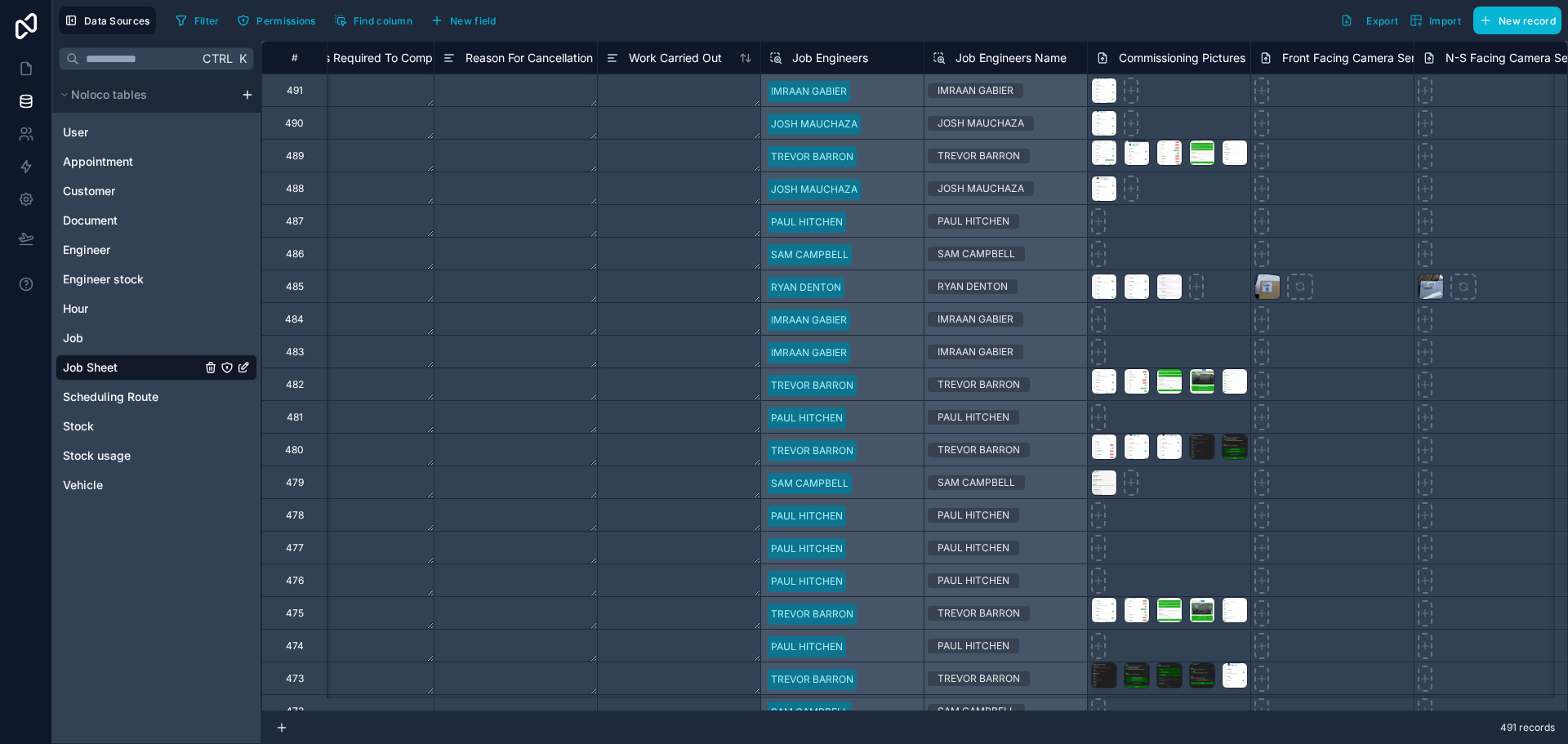 click on "Job Engineers" at bounding box center (818, 58) 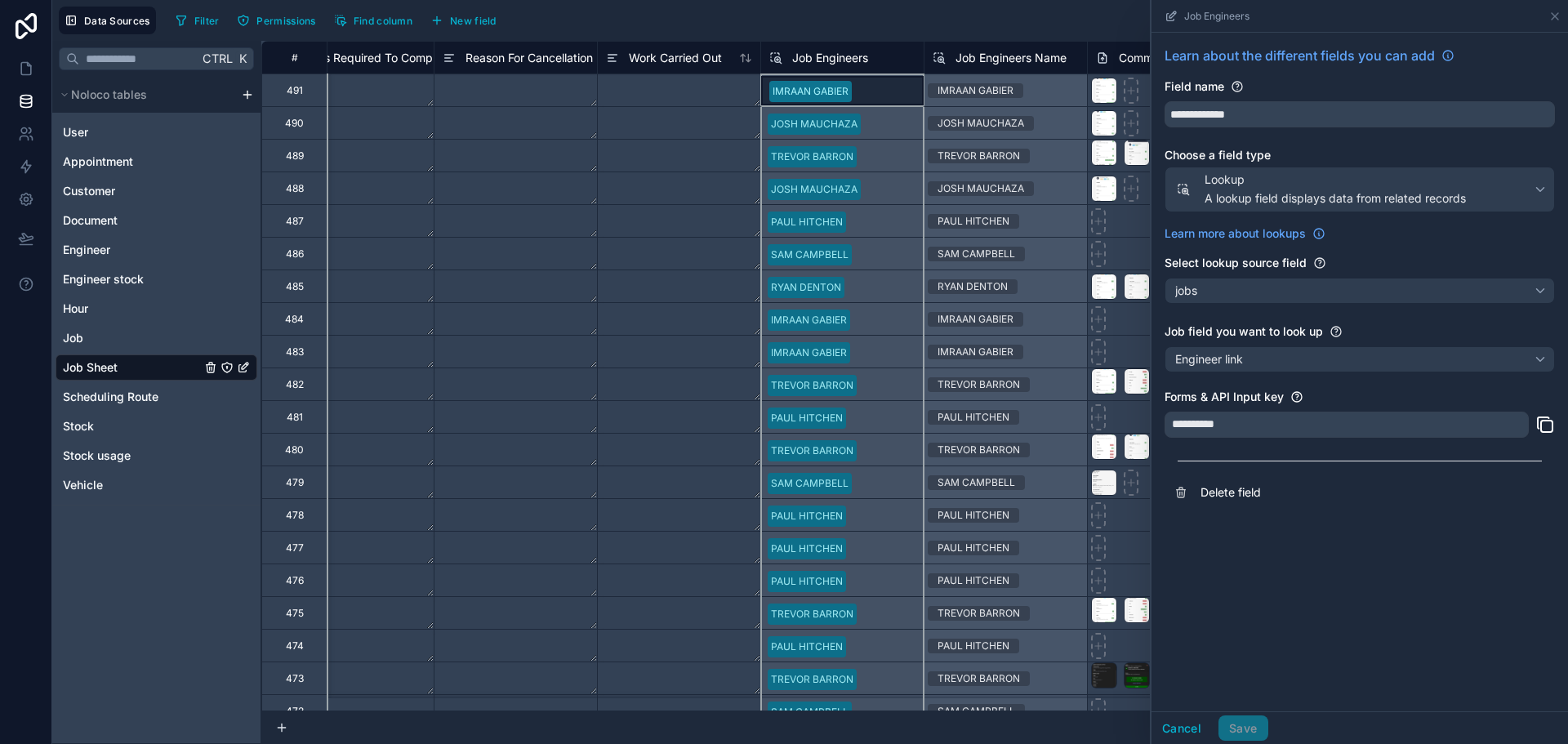 click on "Data Sources Filter Permissions Find column New field Export Import New record" at bounding box center [810, 20] 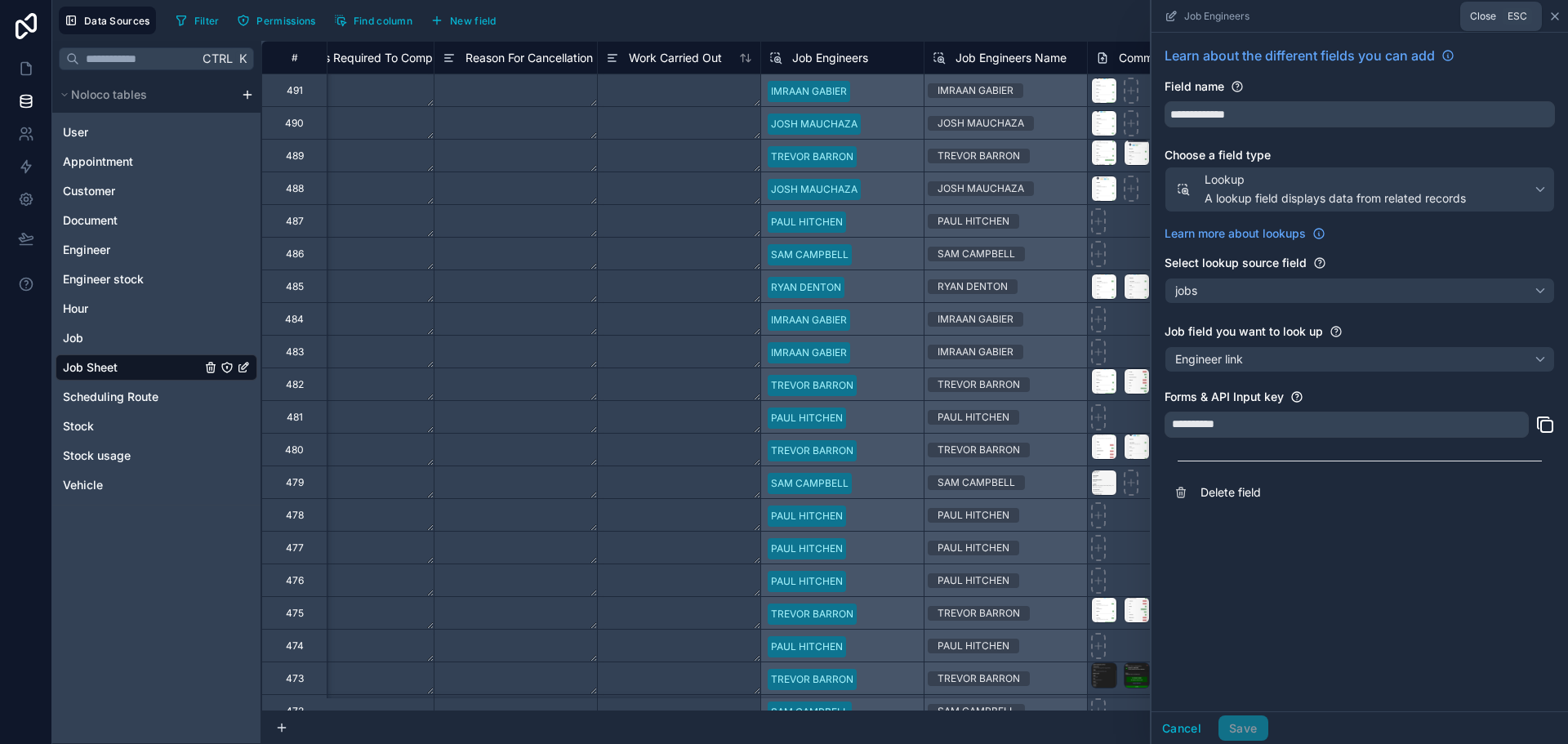 click 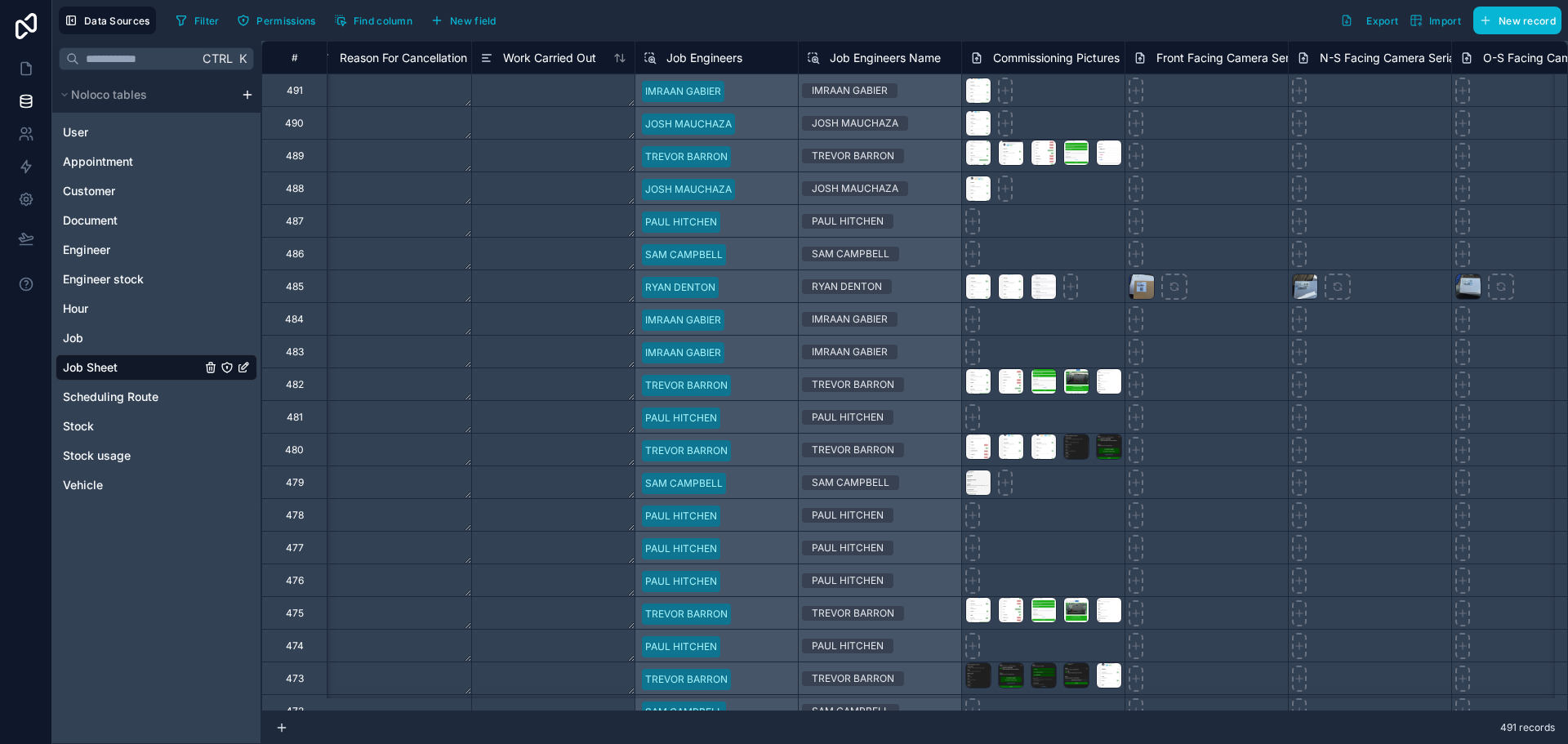 scroll, scrollTop: 0, scrollLeft: 21144, axis: horizontal 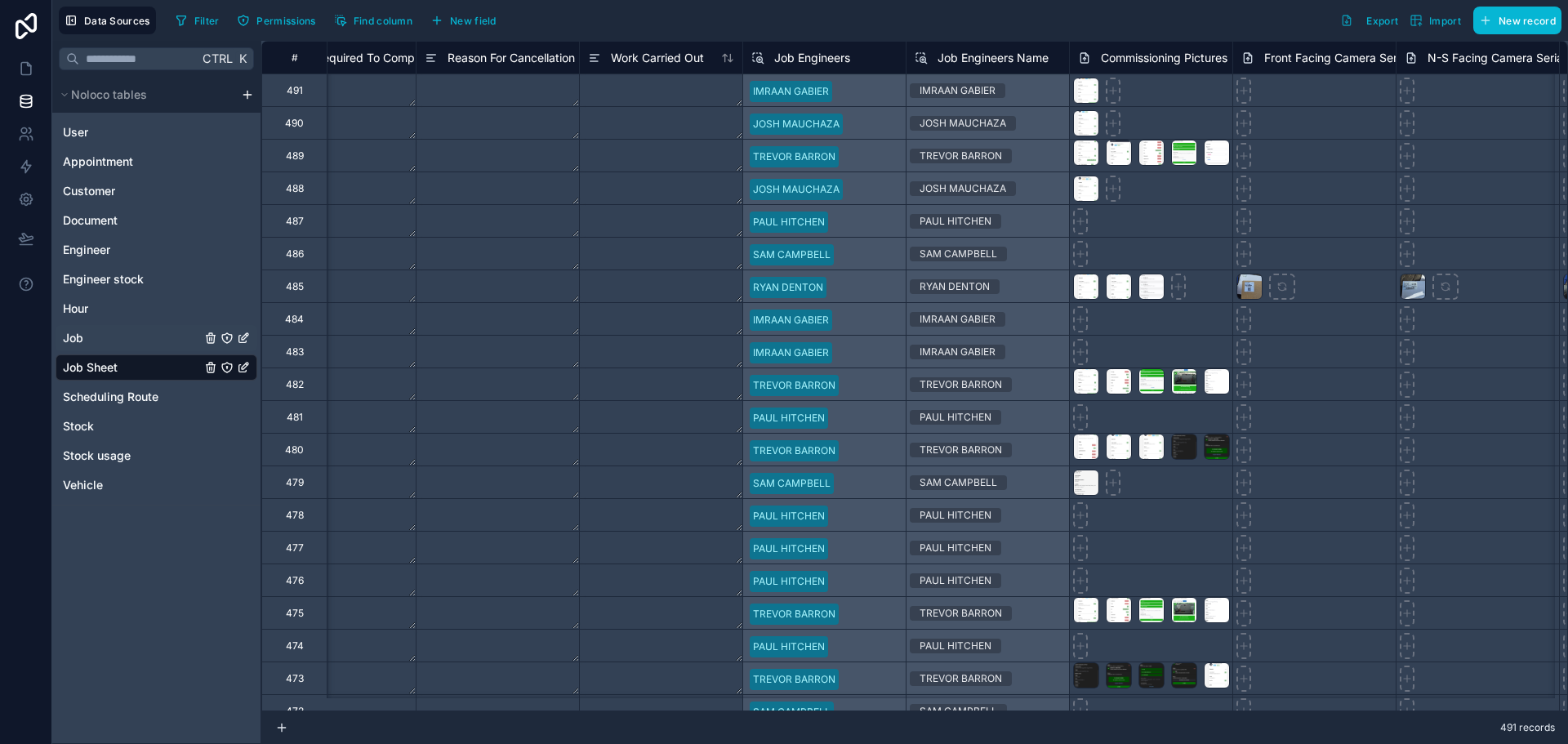click on "Job" at bounding box center [156, 338] 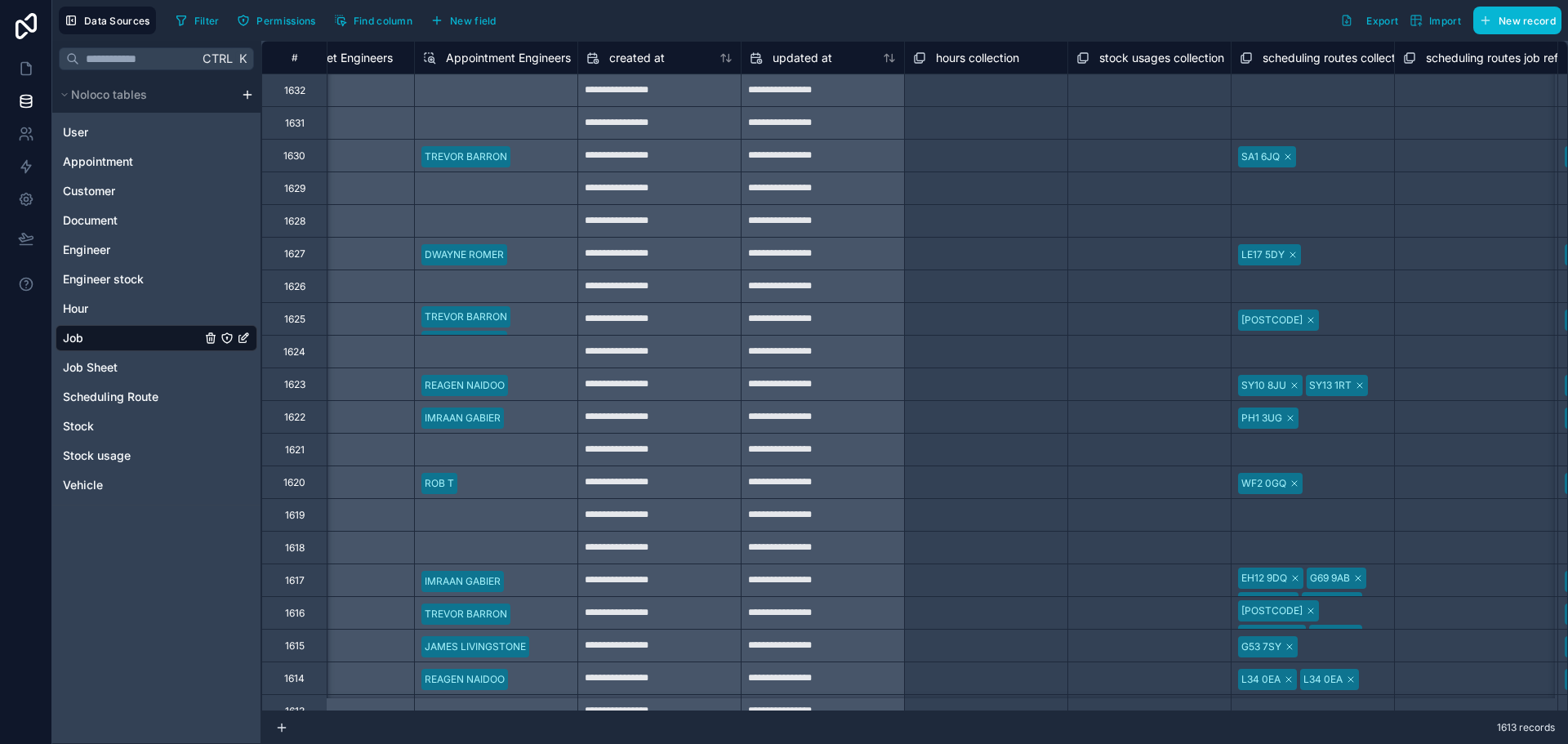scroll, scrollTop: 0, scrollLeft: 9552, axis: horizontal 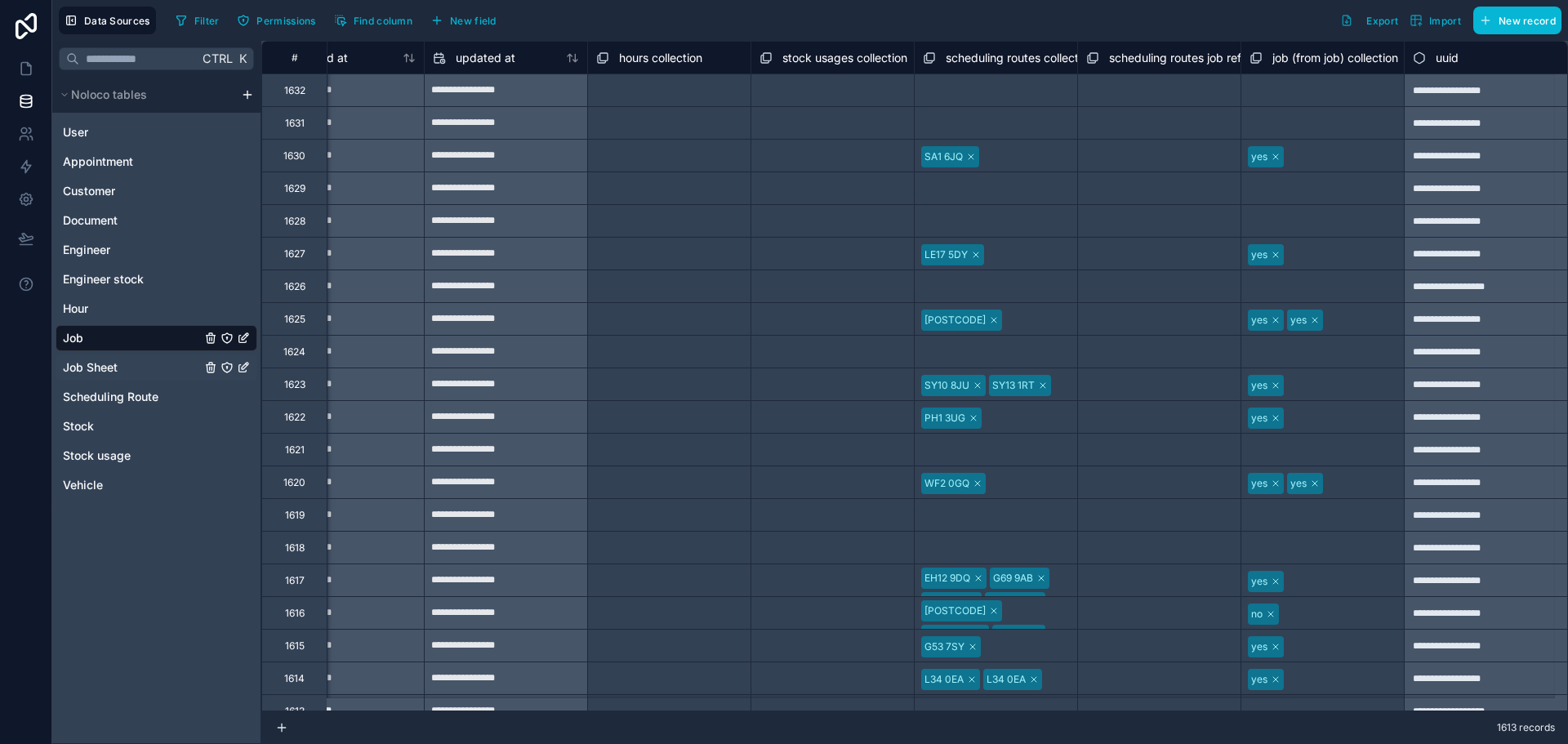 click on "Job Sheet" at bounding box center [90, 368] 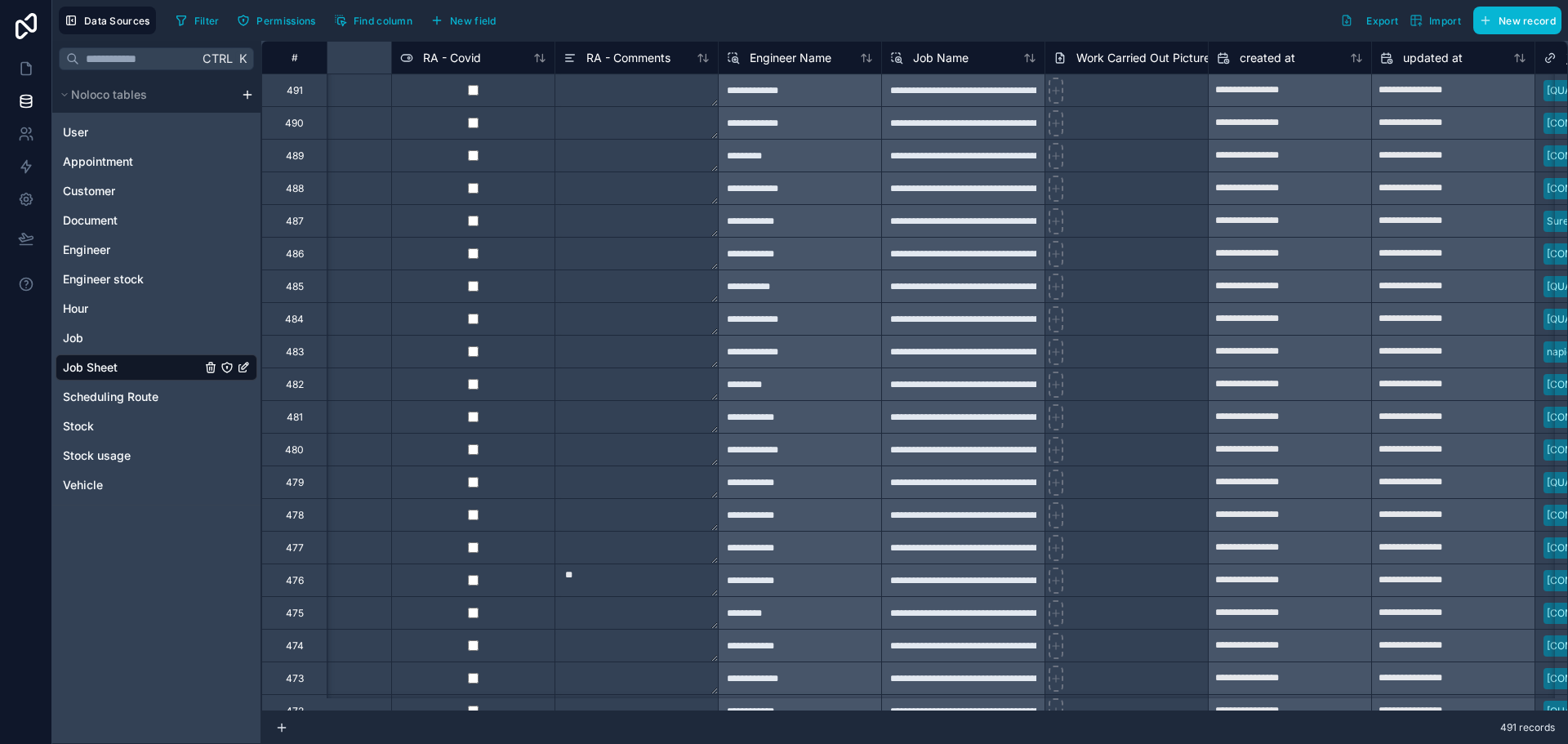 scroll, scrollTop: 0, scrollLeft: 26538, axis: horizontal 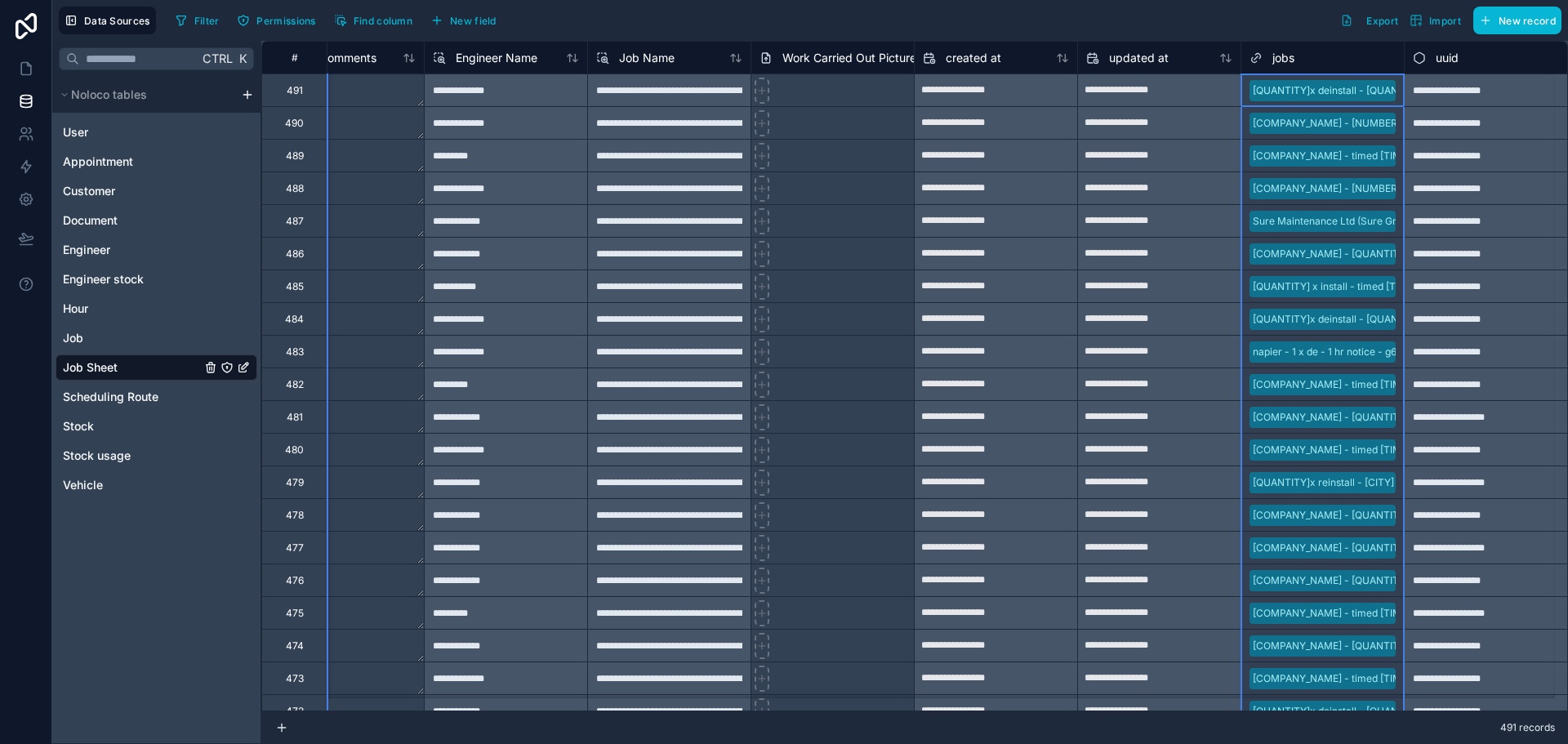 click on "jobs" at bounding box center [1283, 58] 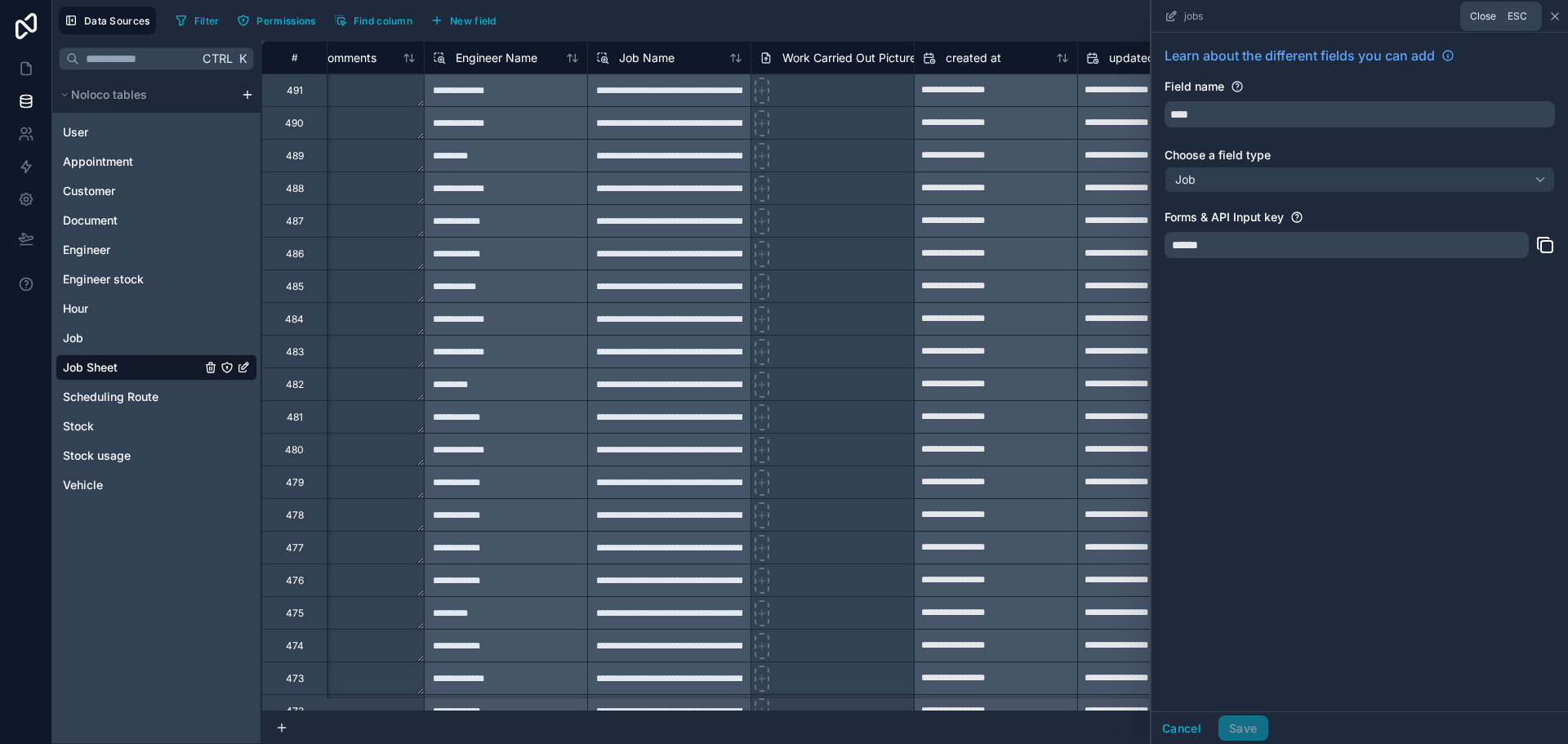 click 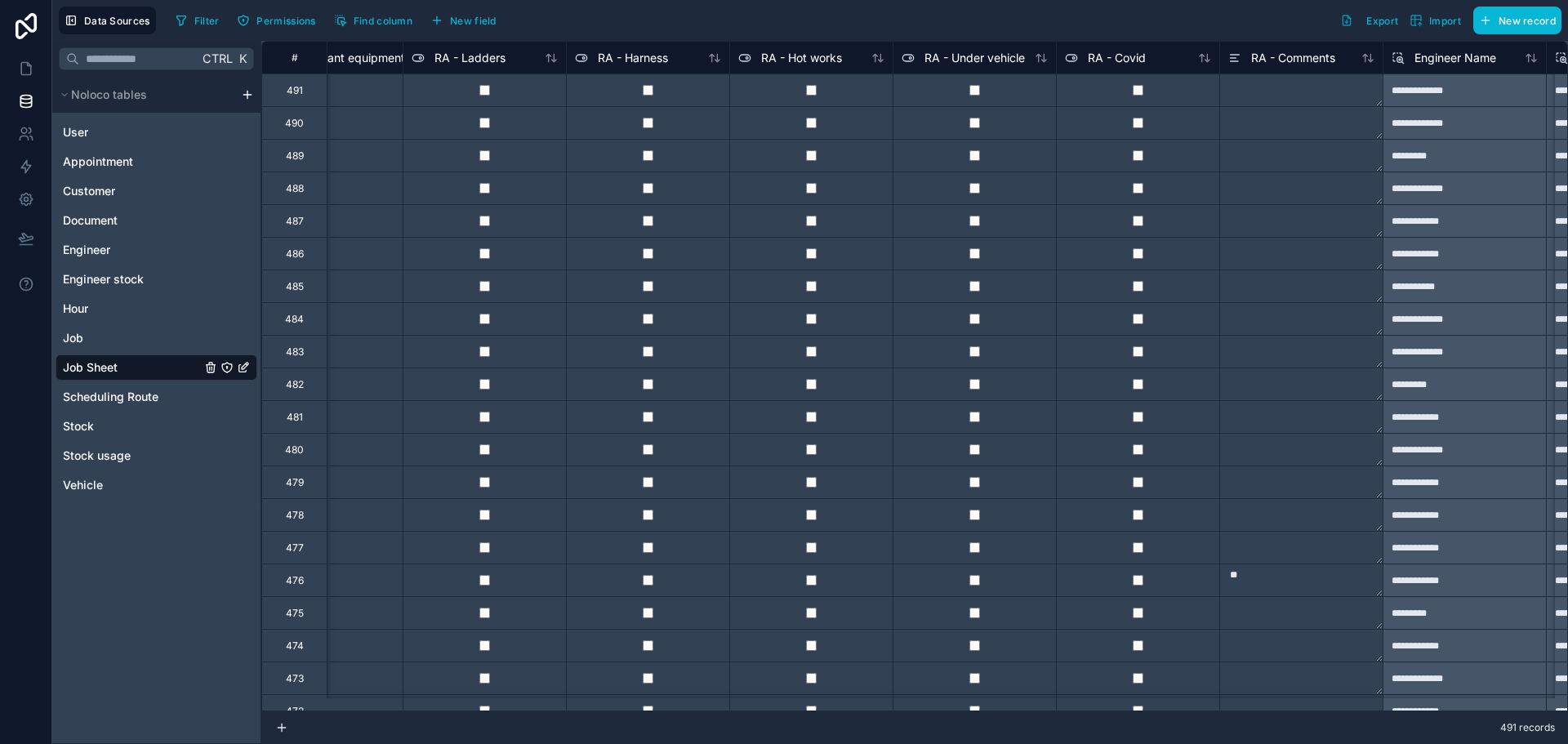 scroll, scrollTop: 0, scrollLeft: 25531, axis: horizontal 